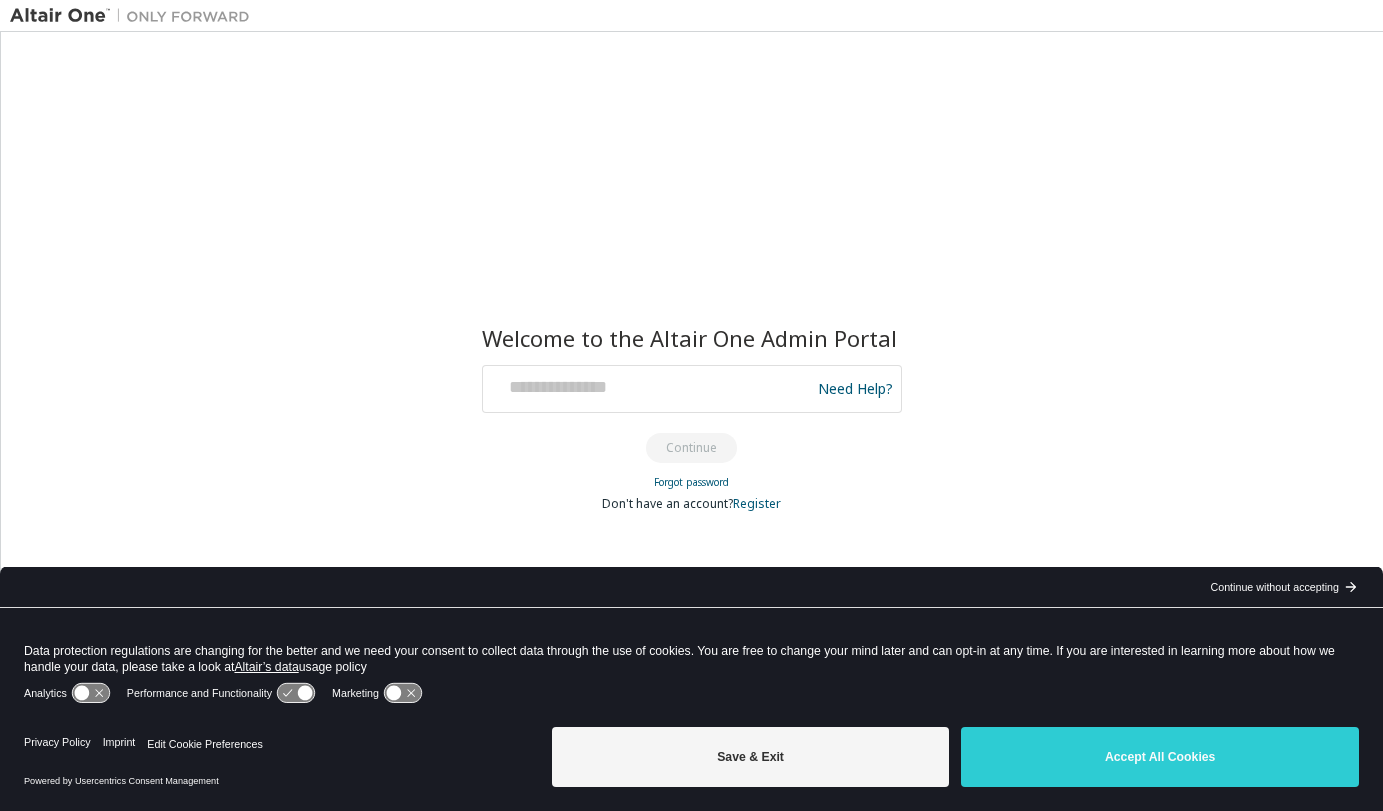 scroll, scrollTop: 0, scrollLeft: 0, axis: both 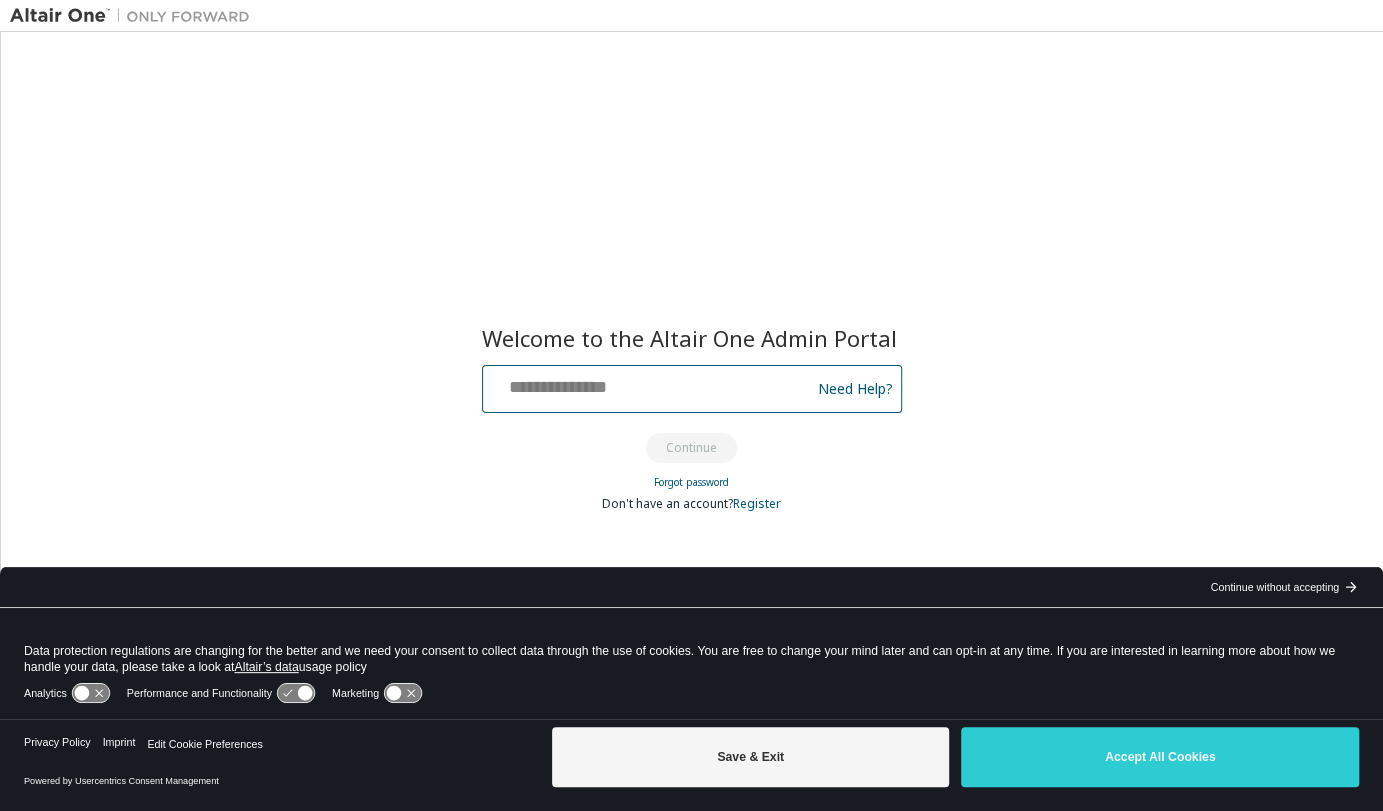 click at bounding box center (649, 384) 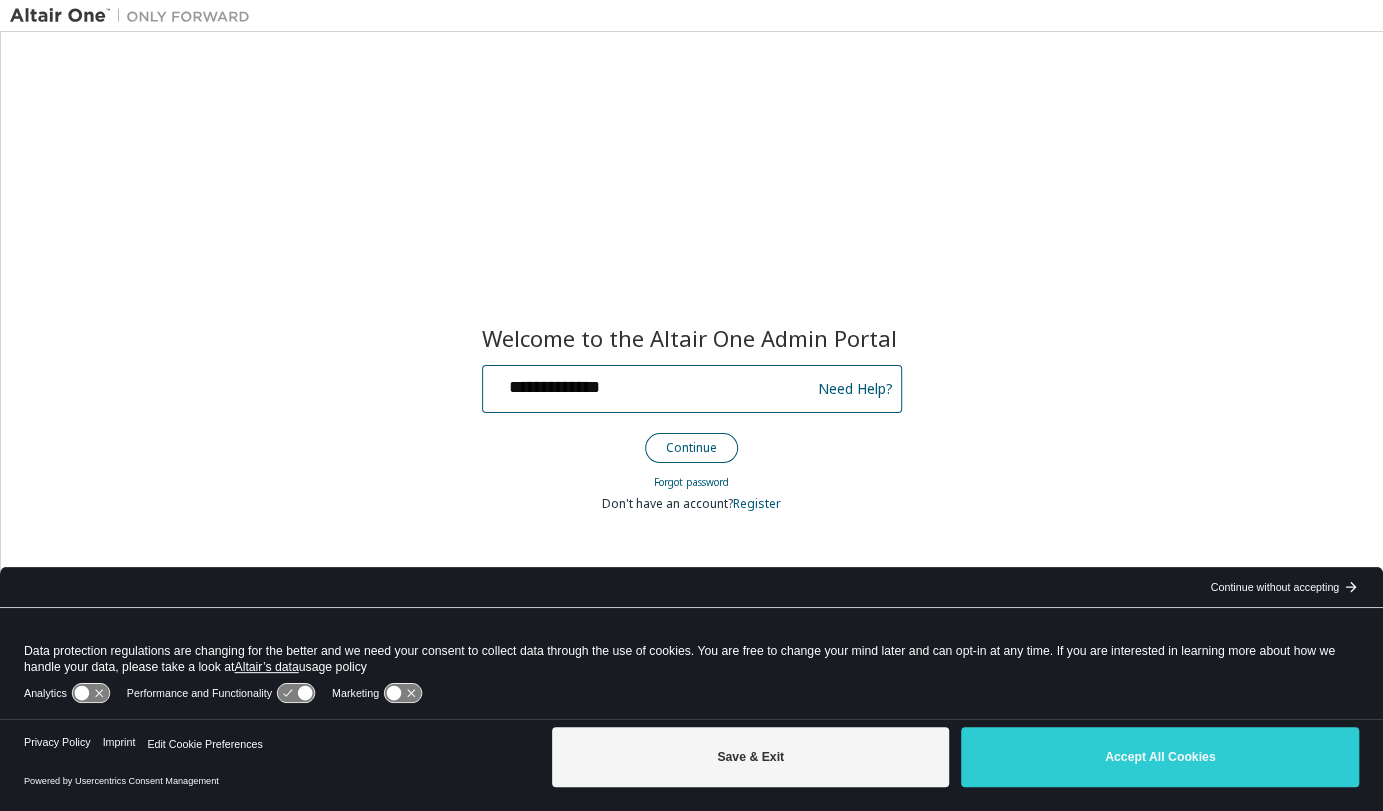 type on "**********" 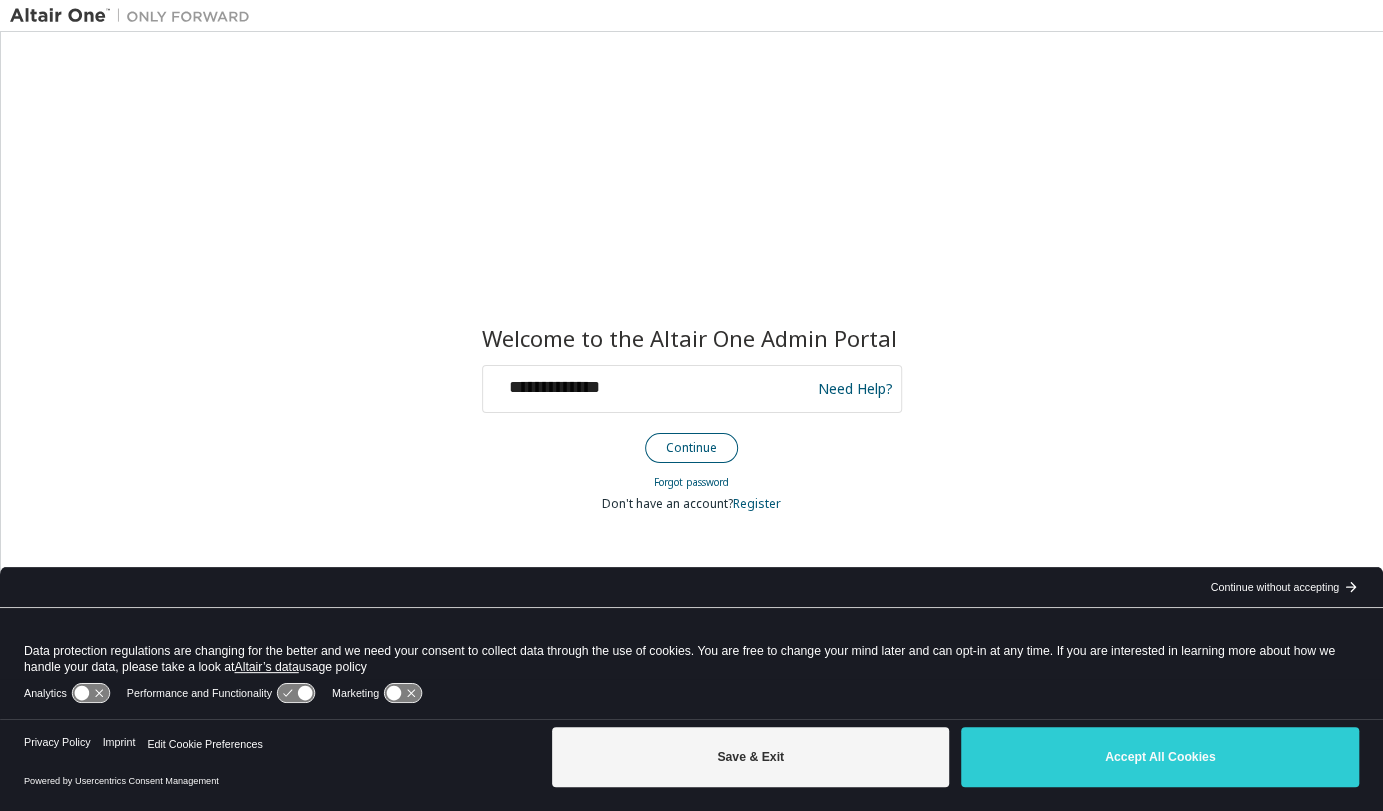 click on "Continue" at bounding box center [691, 448] 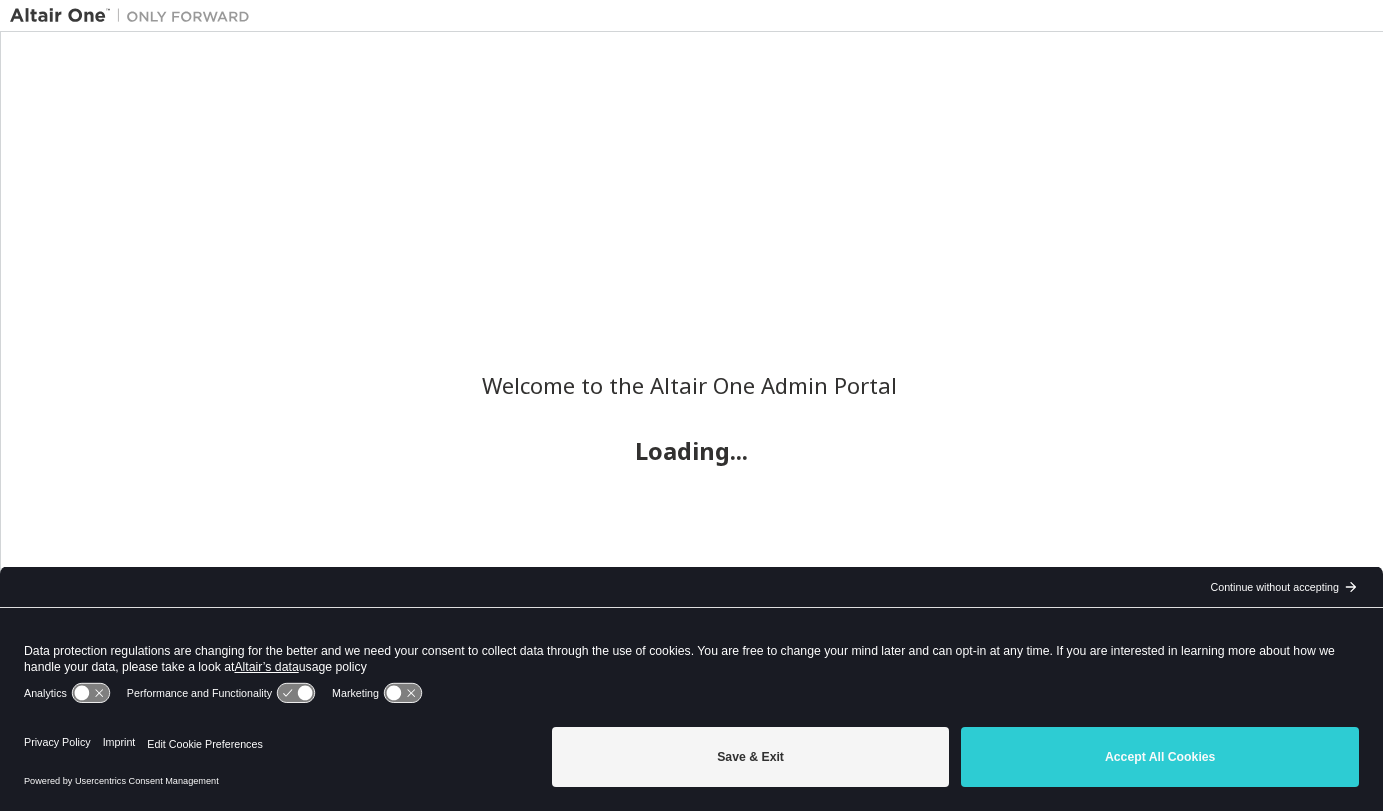 scroll, scrollTop: 0, scrollLeft: 0, axis: both 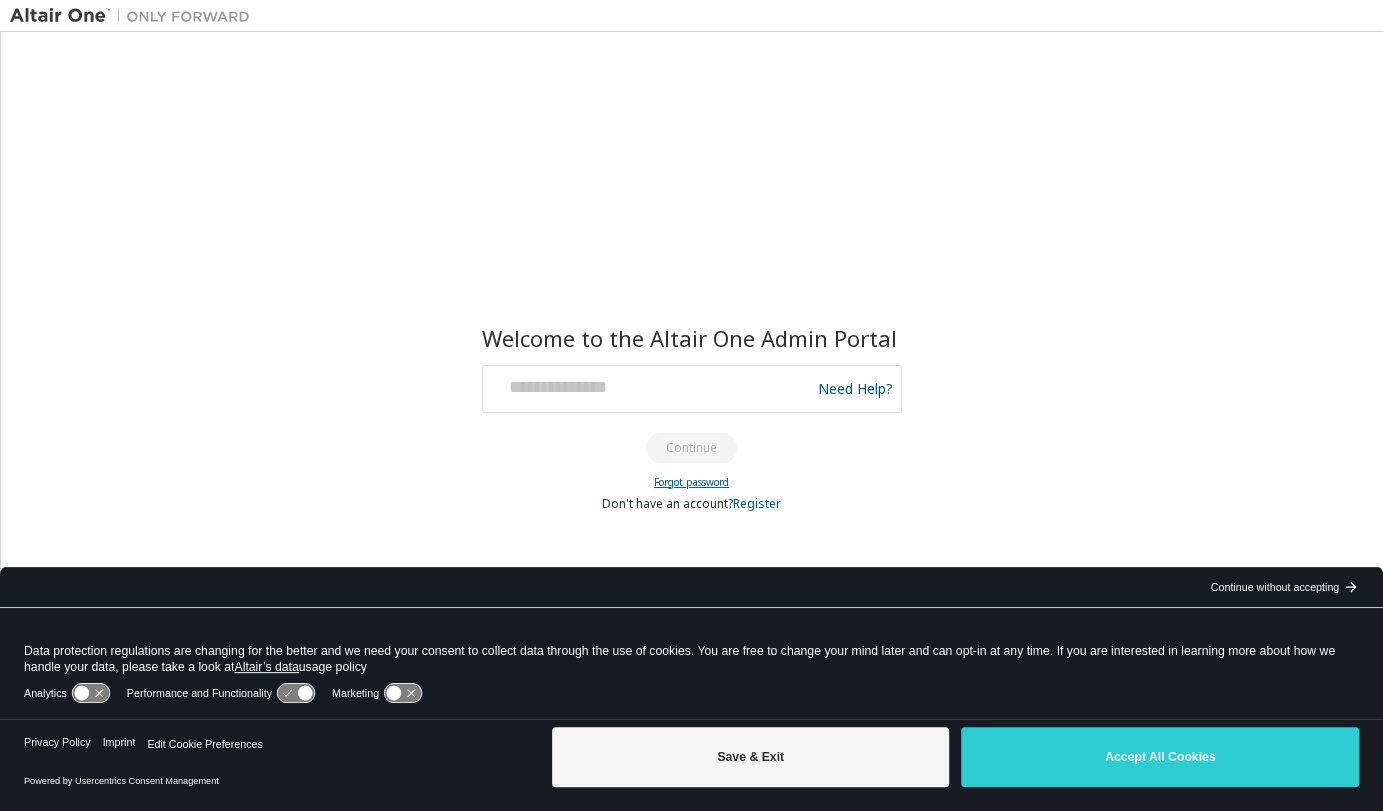 click on "Forgot password" at bounding box center [691, 482] 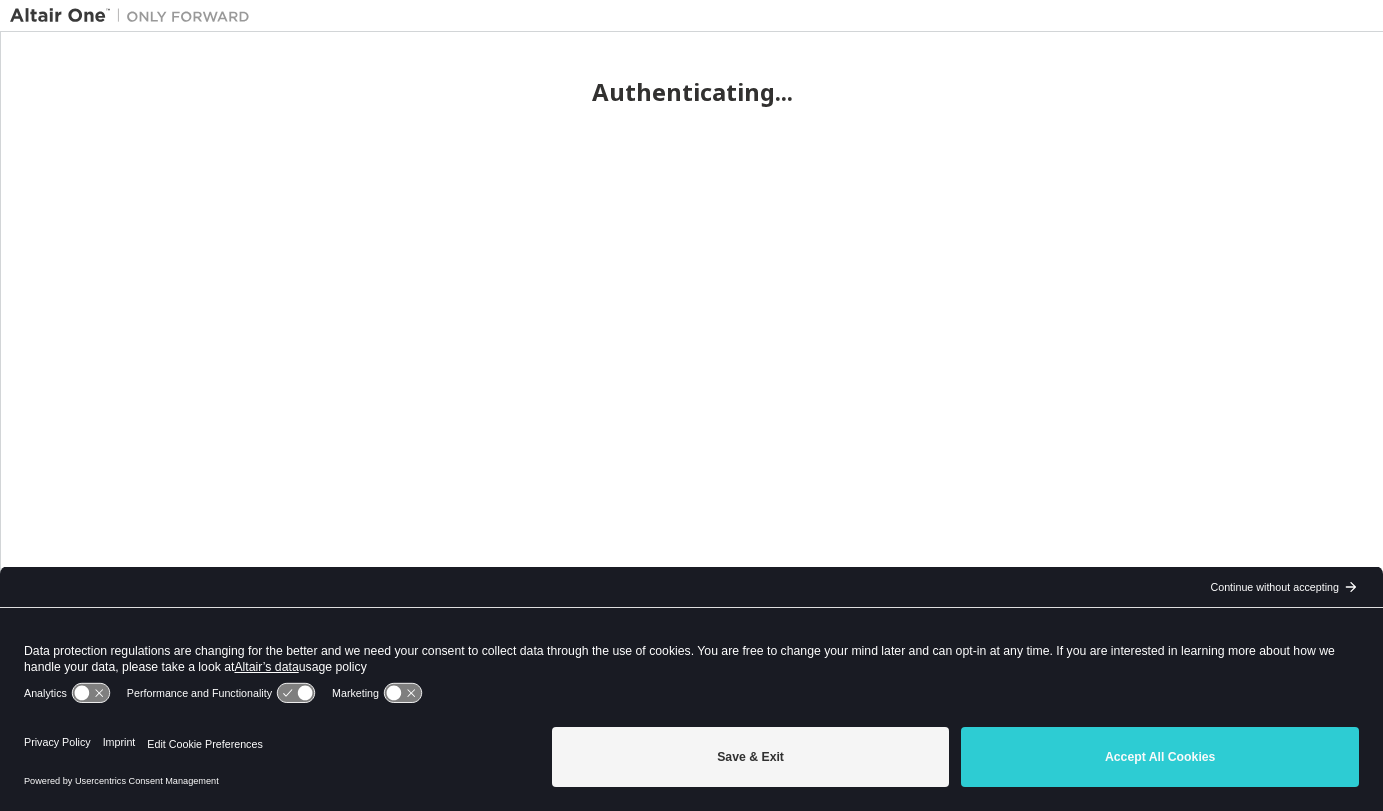 scroll, scrollTop: 0, scrollLeft: 0, axis: both 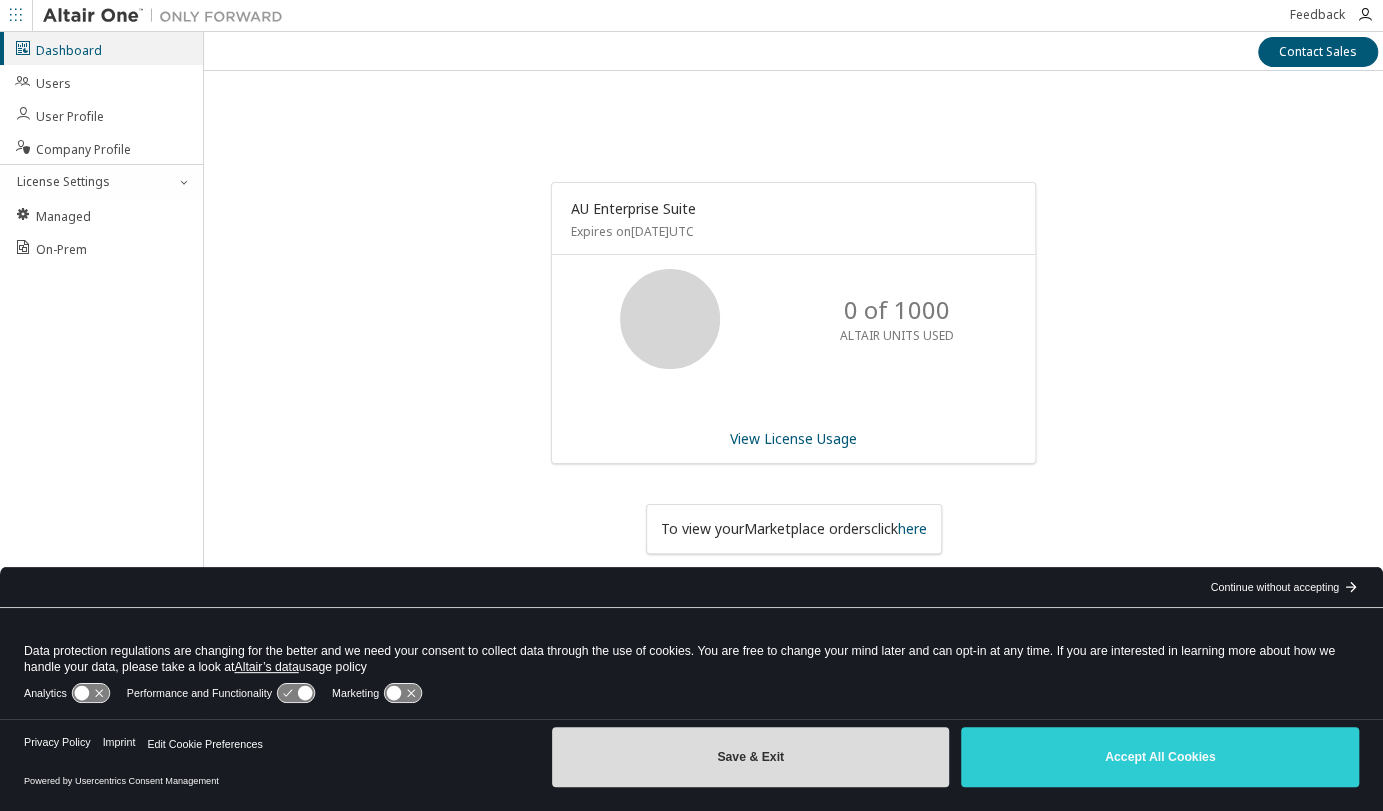 click on "Save & Exit" at bounding box center [751, 757] 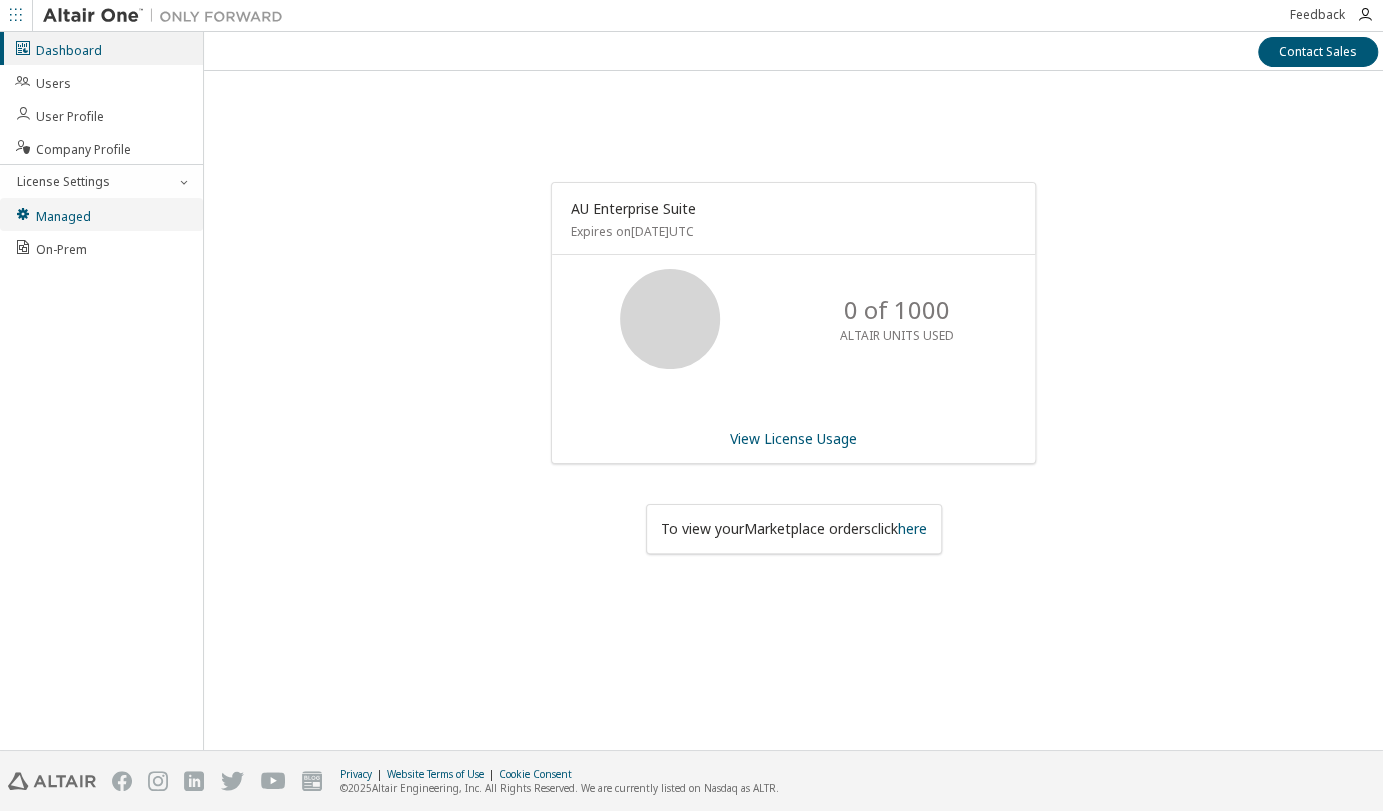 click on "Managed" at bounding box center [52, 214] 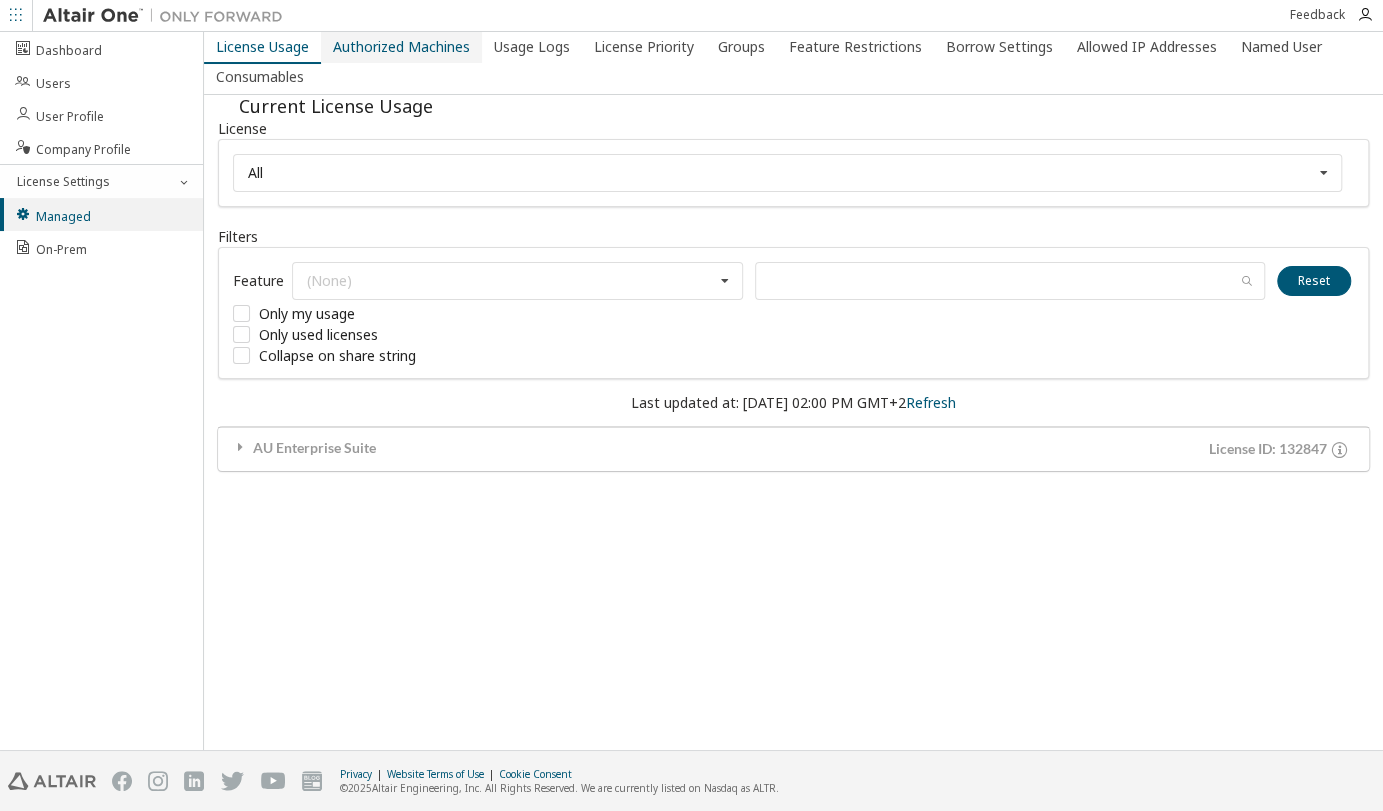 click on "Authorized Machines" at bounding box center (401, 47) 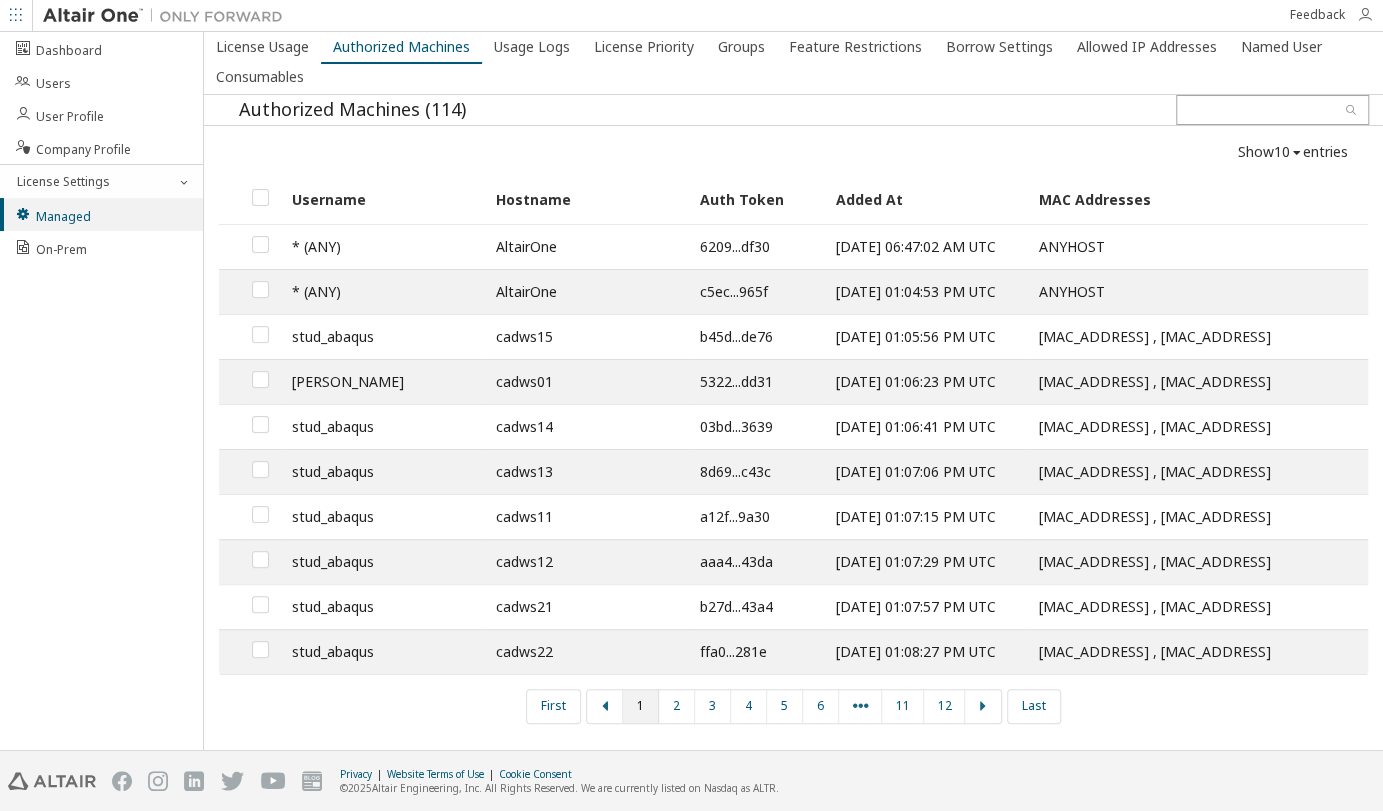 click at bounding box center (1365, 15) 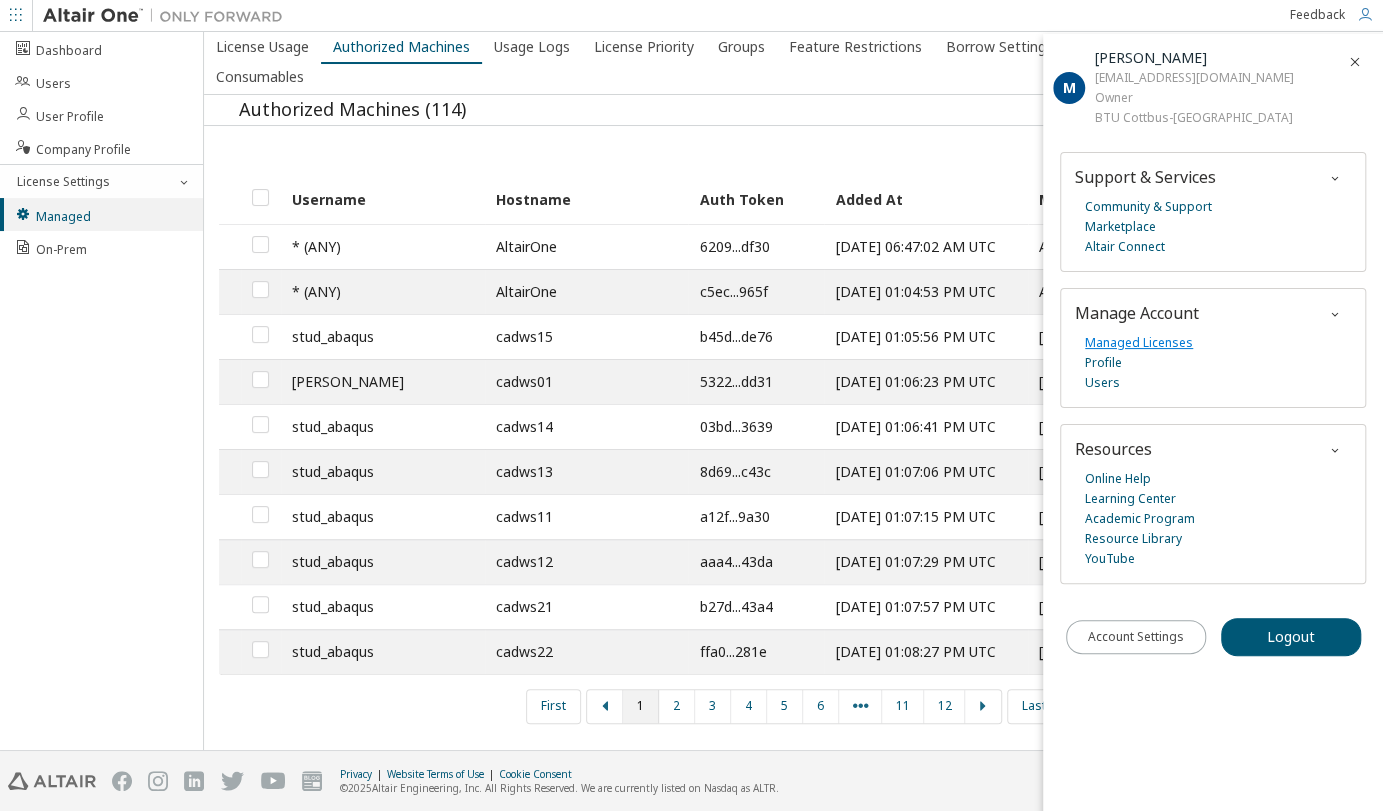 click on "Managed Licenses" at bounding box center (1139, 343) 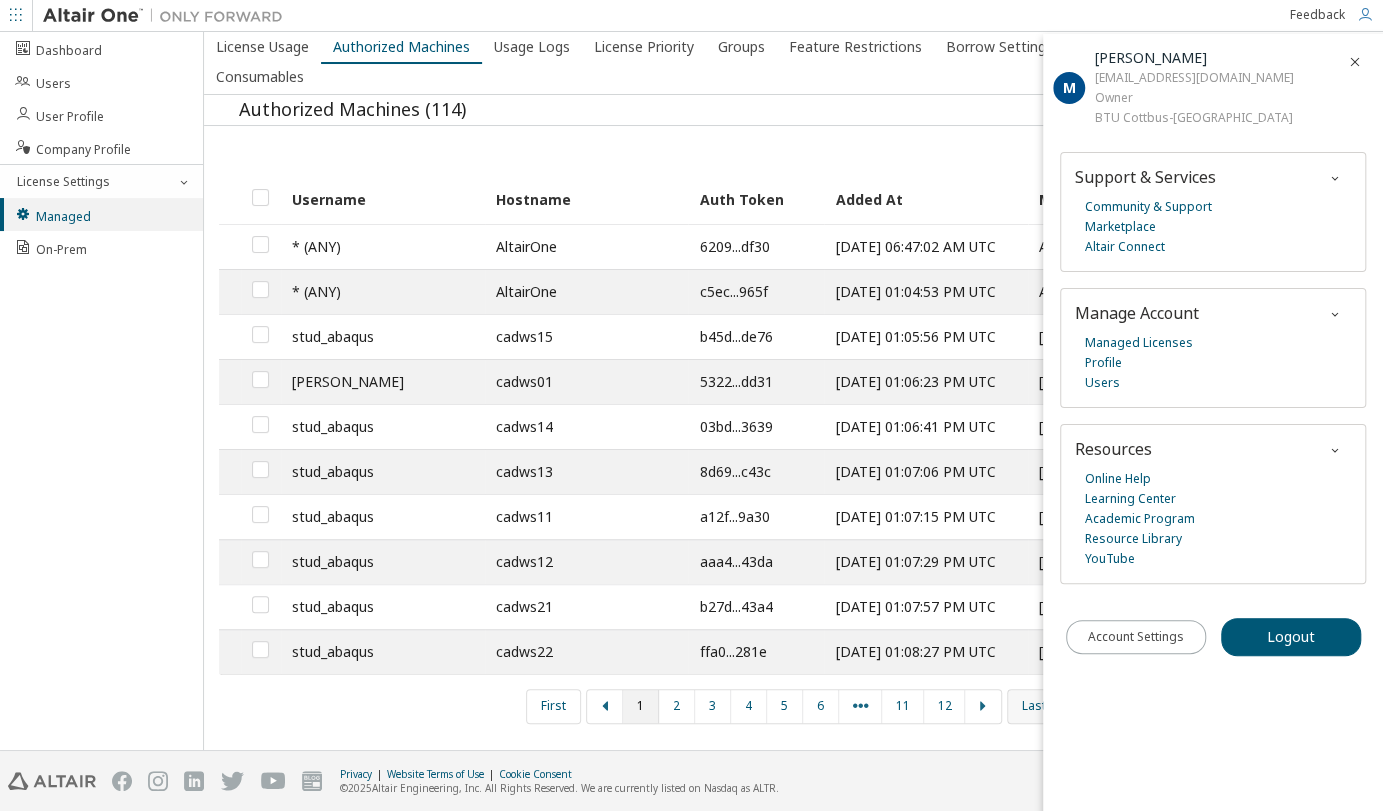 click on "Last" at bounding box center [1033, 706] 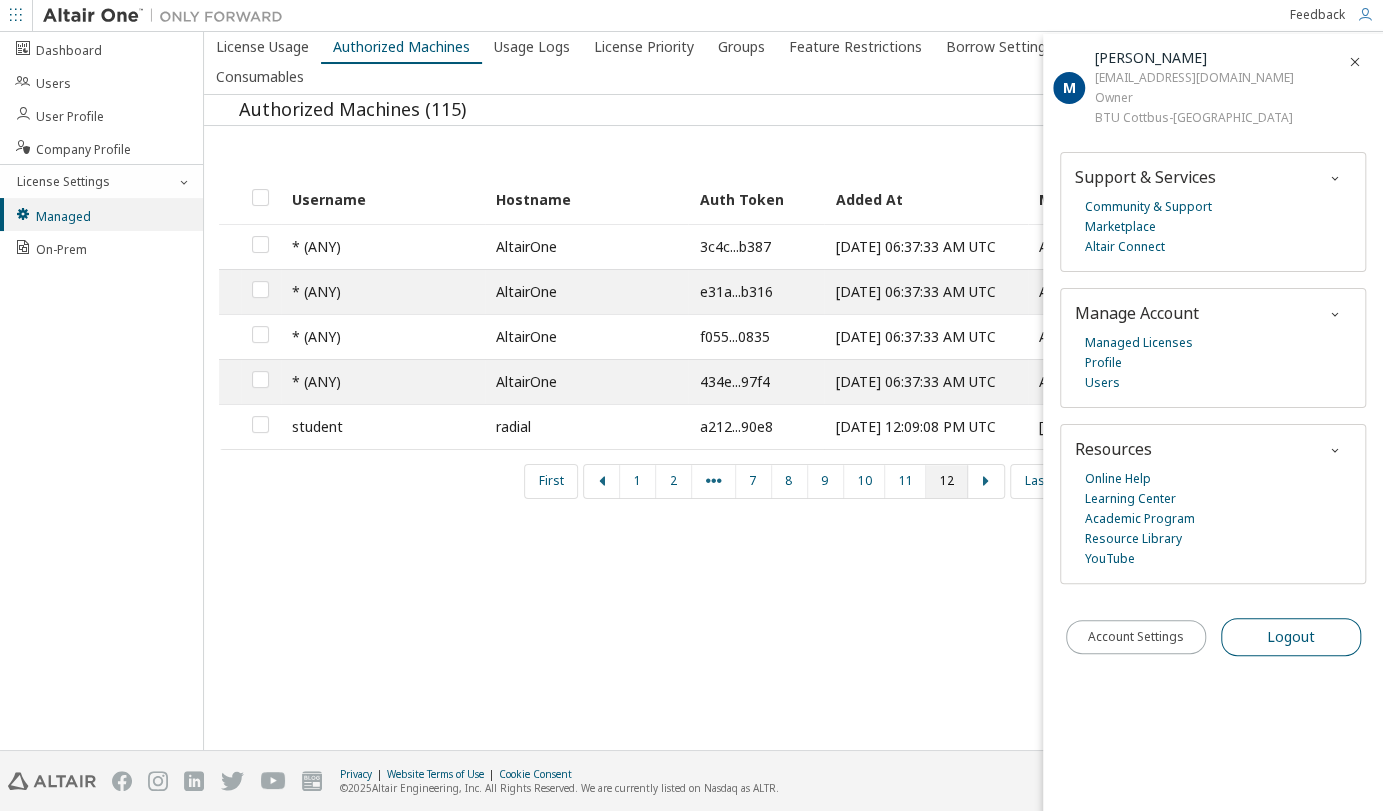 click on "Logout" at bounding box center (1291, 637) 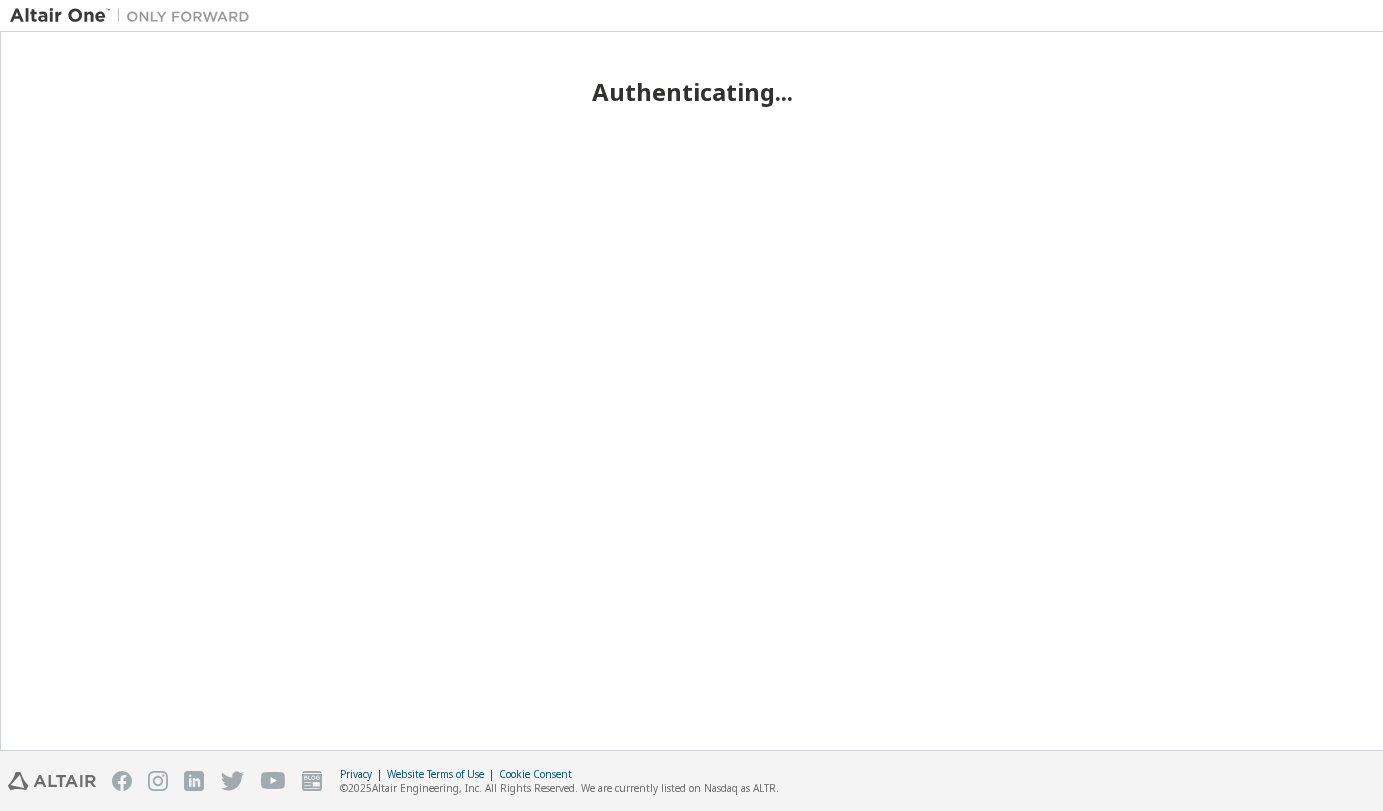 scroll, scrollTop: 0, scrollLeft: 0, axis: both 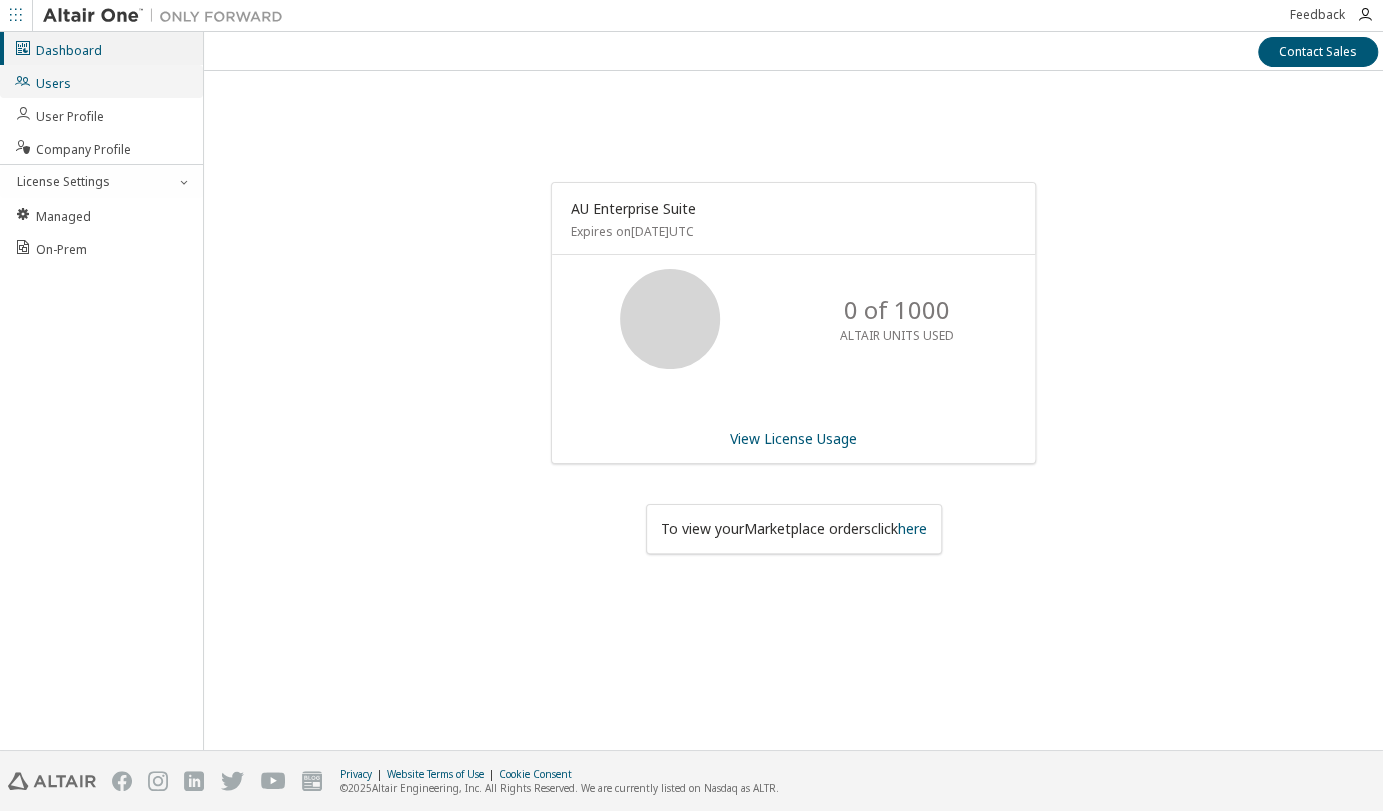 click on "Users" at bounding box center [42, 81] 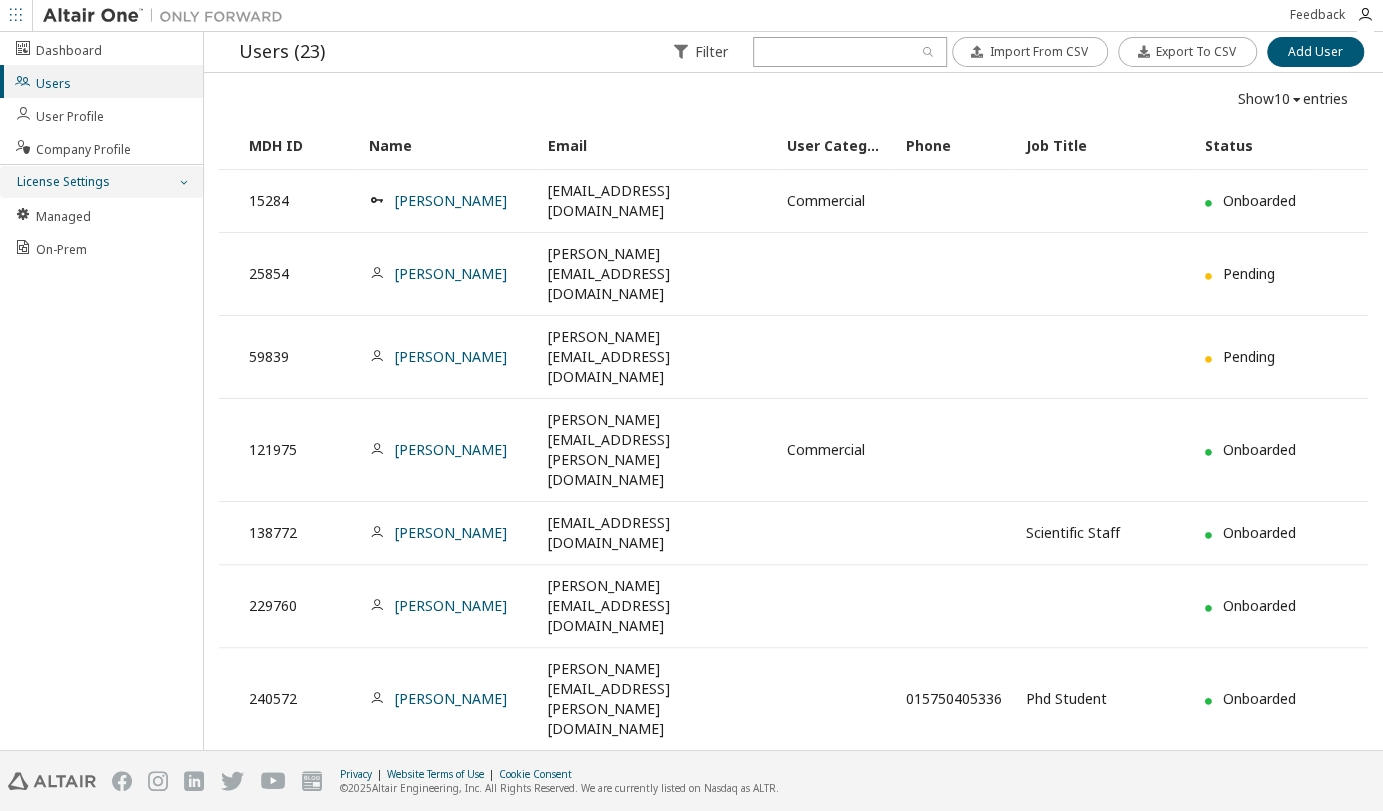 click on "License Settings" at bounding box center (101, 182) 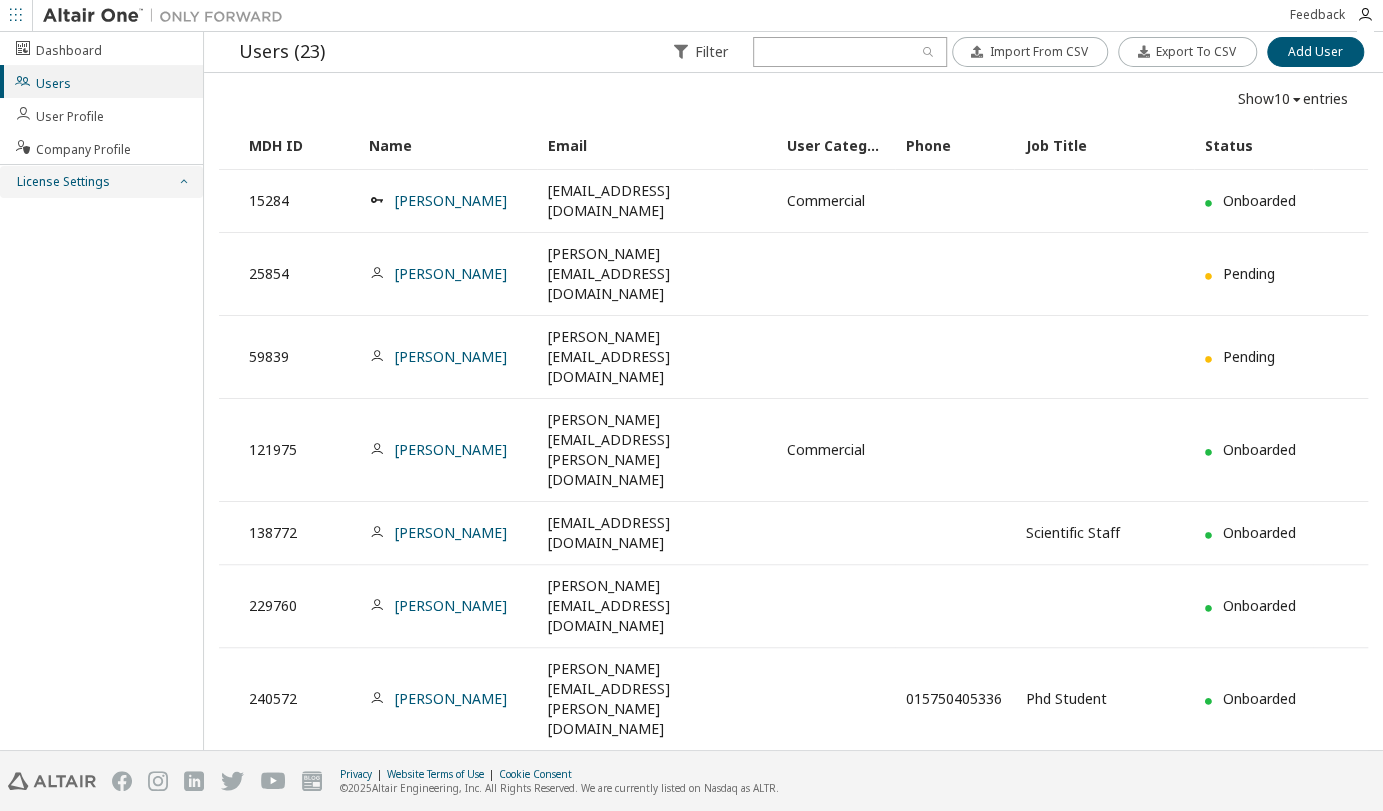 click on "License Settings" at bounding box center [101, 182] 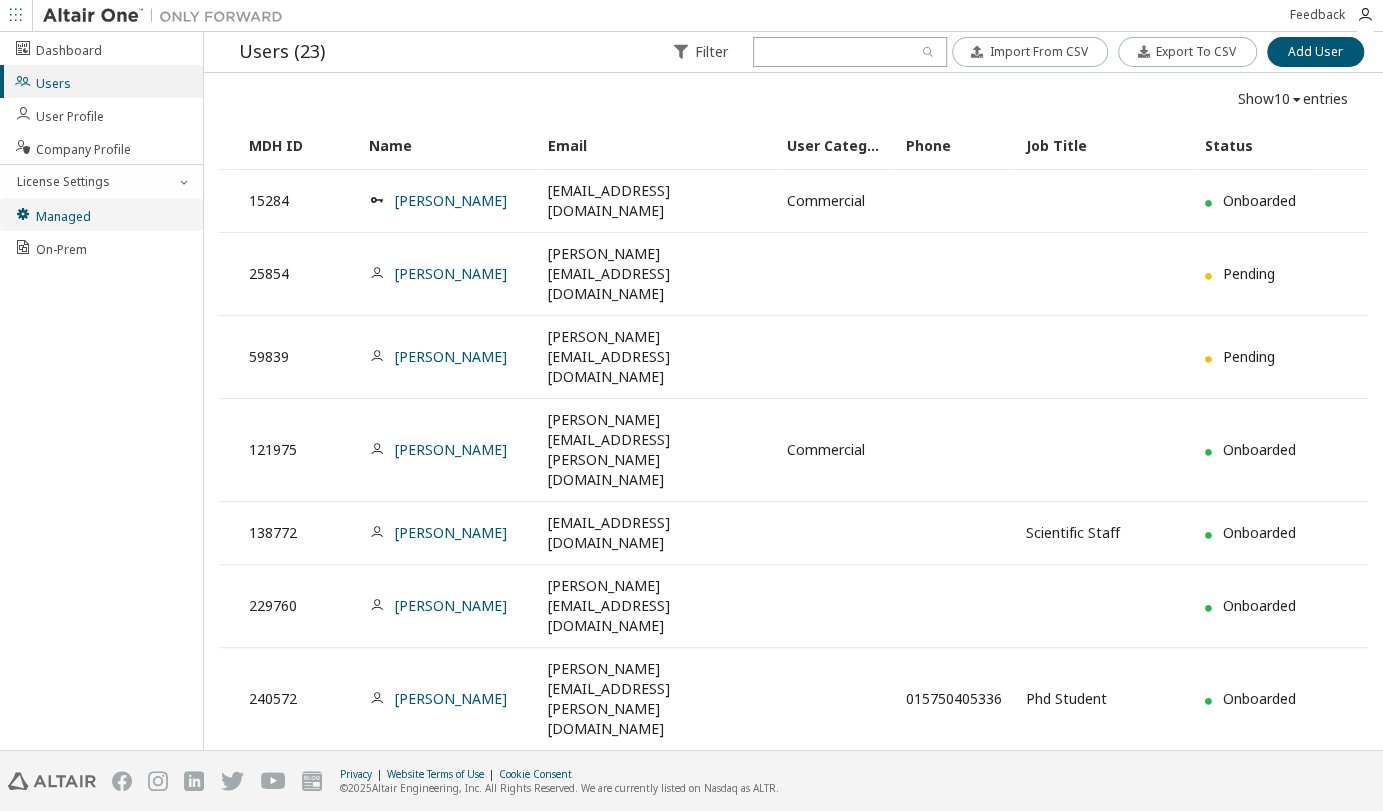 click on "Managed" at bounding box center [101, 214] 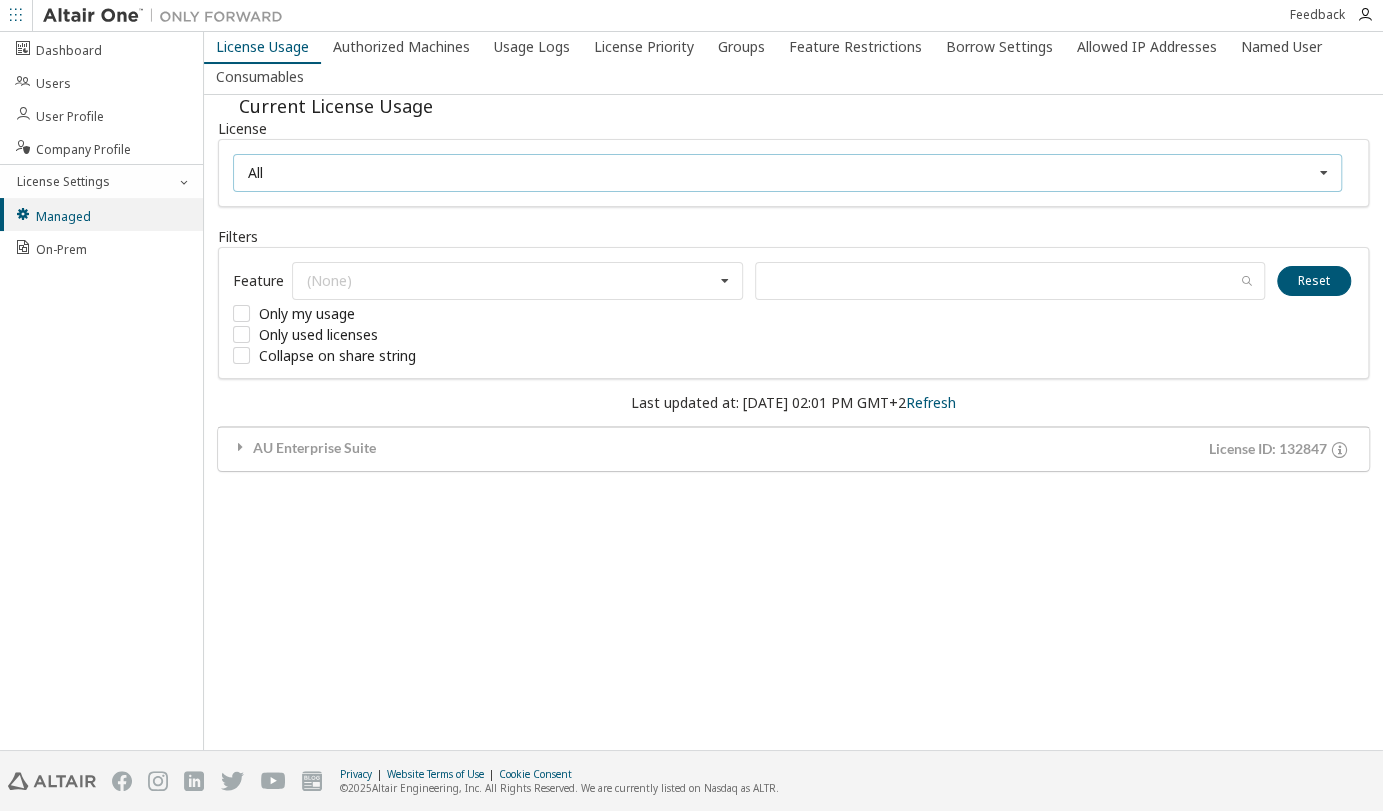 click at bounding box center [1323, 173] 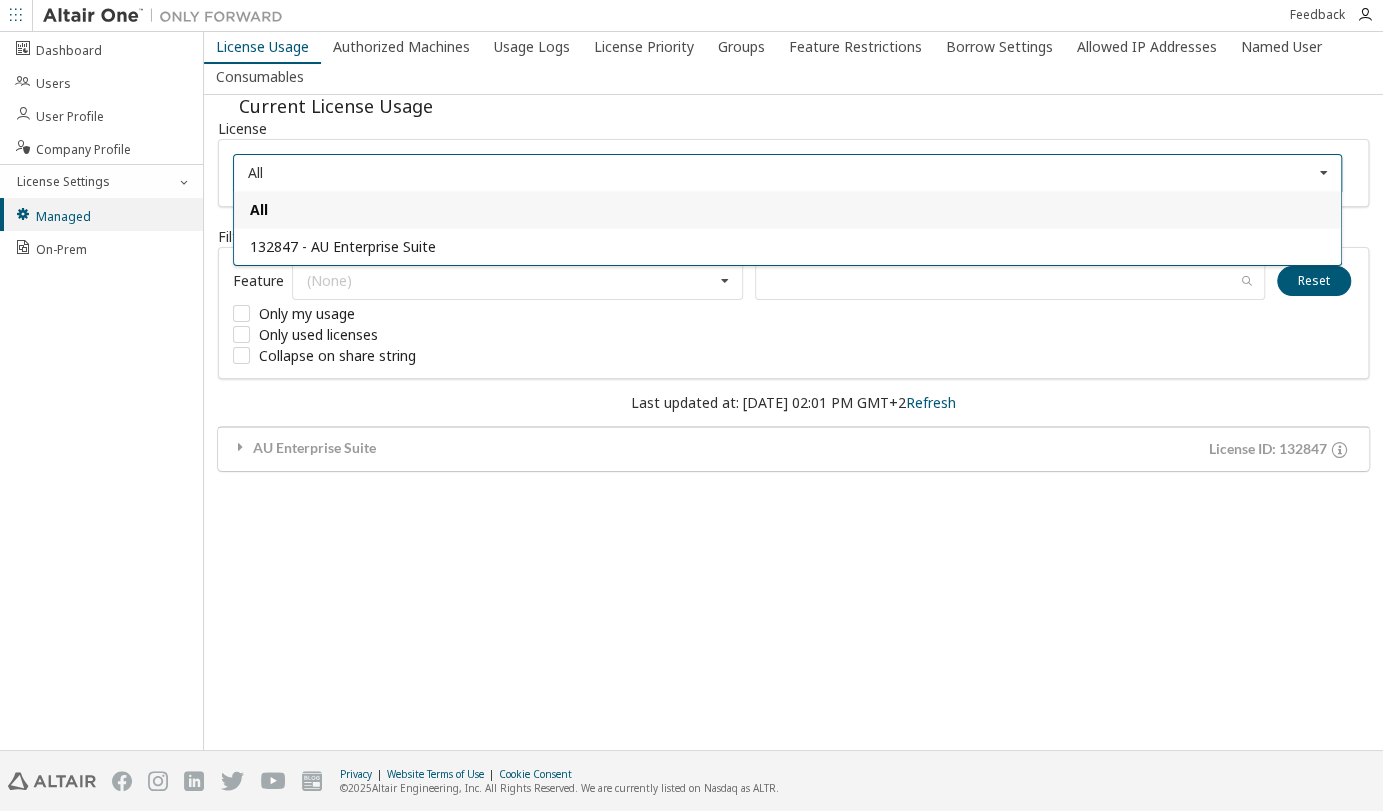 click on "License Usage Authorized Machines Usage Logs License Priority Groups Feature Restrictions Borrow Settings Allowed IP Addresses Named User Consumables Current License Usage License All All 132847 - AU Enterprise Suite  Filters Feature (None) GlobalZoneEU HyperWorks HWAIFPBS HWAMDCPrivateAuthoring HWAMDCPrivateExplorerPlus HWAWPF HWAccess HWAccessEmbedded HWActivate HWAcufwh HWAcusolve HWAcutrace HWAcuview HWAltairBushingModel HWAltairCopilotHyperWorks HWAltairManufacturingSolver HWAltairMfgSolver HWAltairOneDesktop HWAltairOneEnterpriseUser HWAnalyticsPBS HWAnalyticsUser HWAnalyticsWorkbench HWAutomate HWAutomationBatch HWBatchMesher HWBatchUtilities HWBatteryDesigner HWBatteryDesignerRVE HWClick2CastGUI HWClick2CastSolver HWClick2ExtrudeCalibSolver HWClick2ExtrudeProcess HWClick2ExtrudeQuenchingSolver HWClick2FormIncrGUI HWClick2FormOneStep HWClick2MoldGUI HWClick2MoldSolver HWCompose HWConnectMe HWDSim HWDataManager HWDesignAIGui HWDistributedLoadMapper HWEComputeManager HWEDEMGUI HWEDEMSolver HWEDataManager" at bounding box center (793, 391) 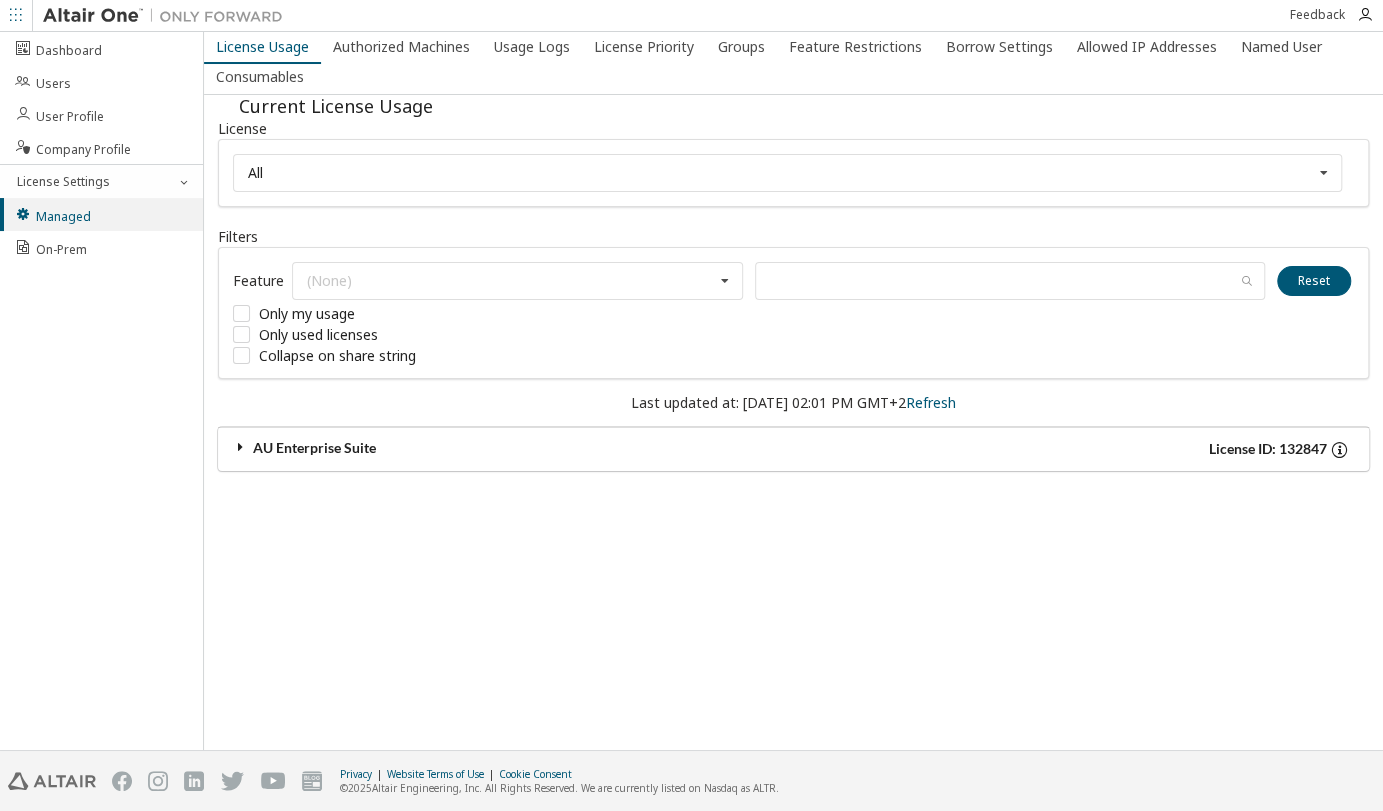 click on "AU Enterprise Suite" at bounding box center (513, 449) 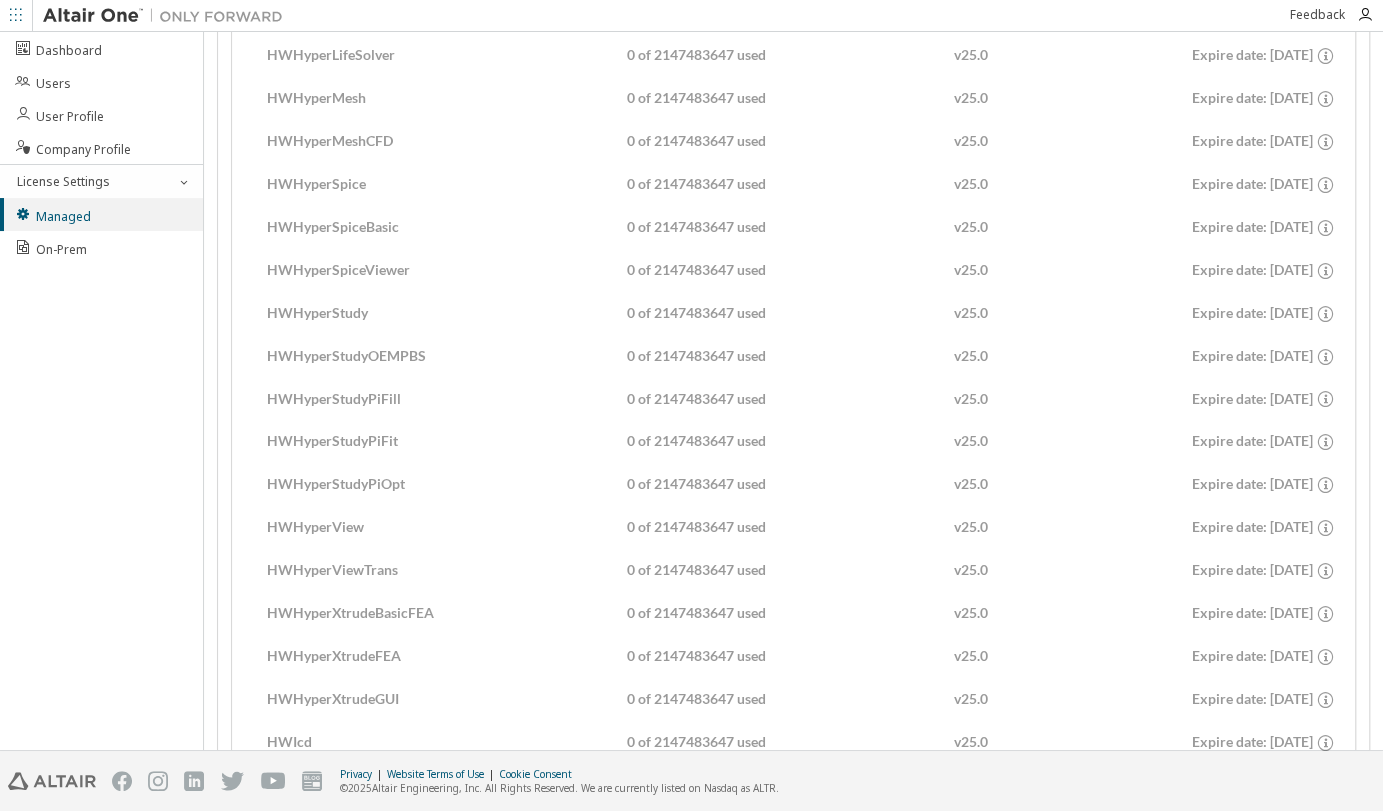 scroll, scrollTop: 5880, scrollLeft: 0, axis: vertical 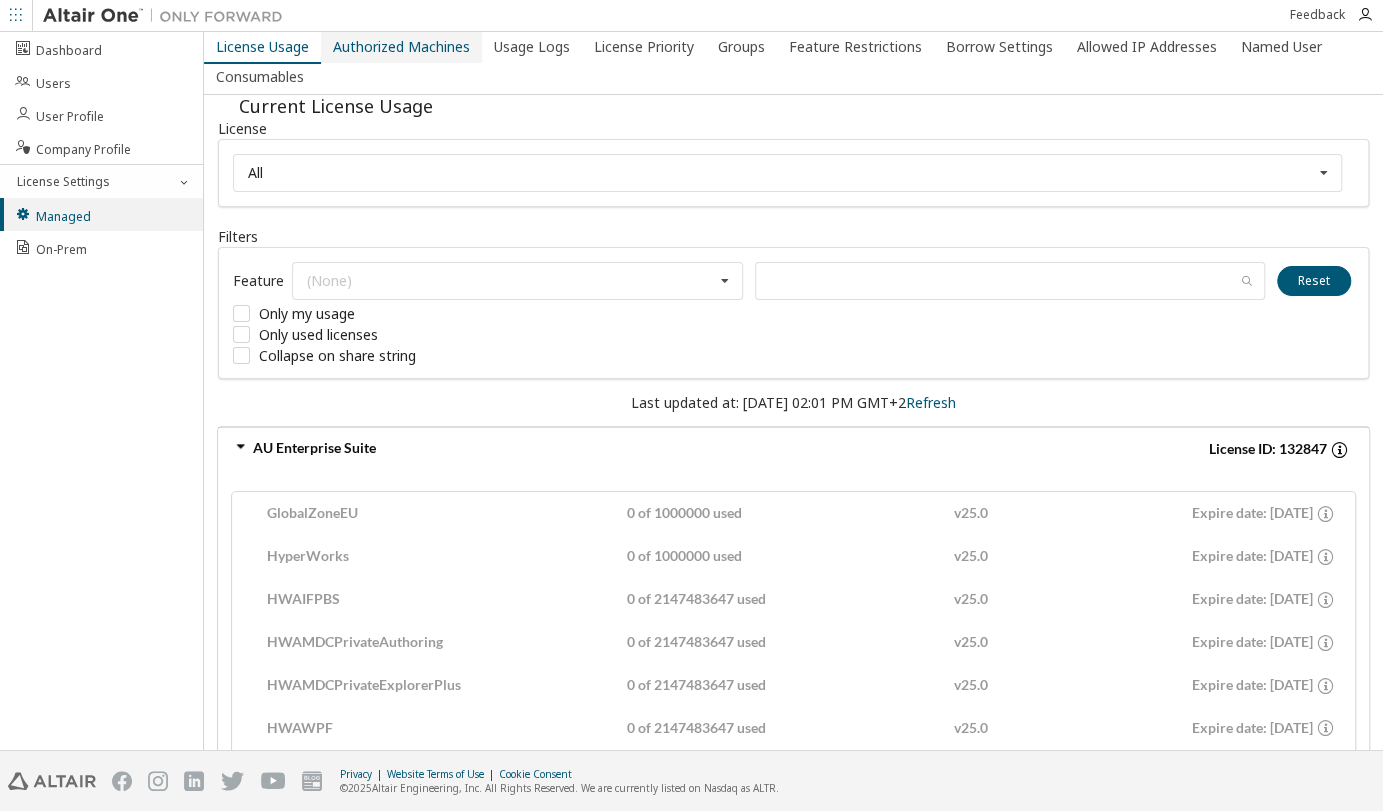click on "Authorized Machines" at bounding box center [401, 47] 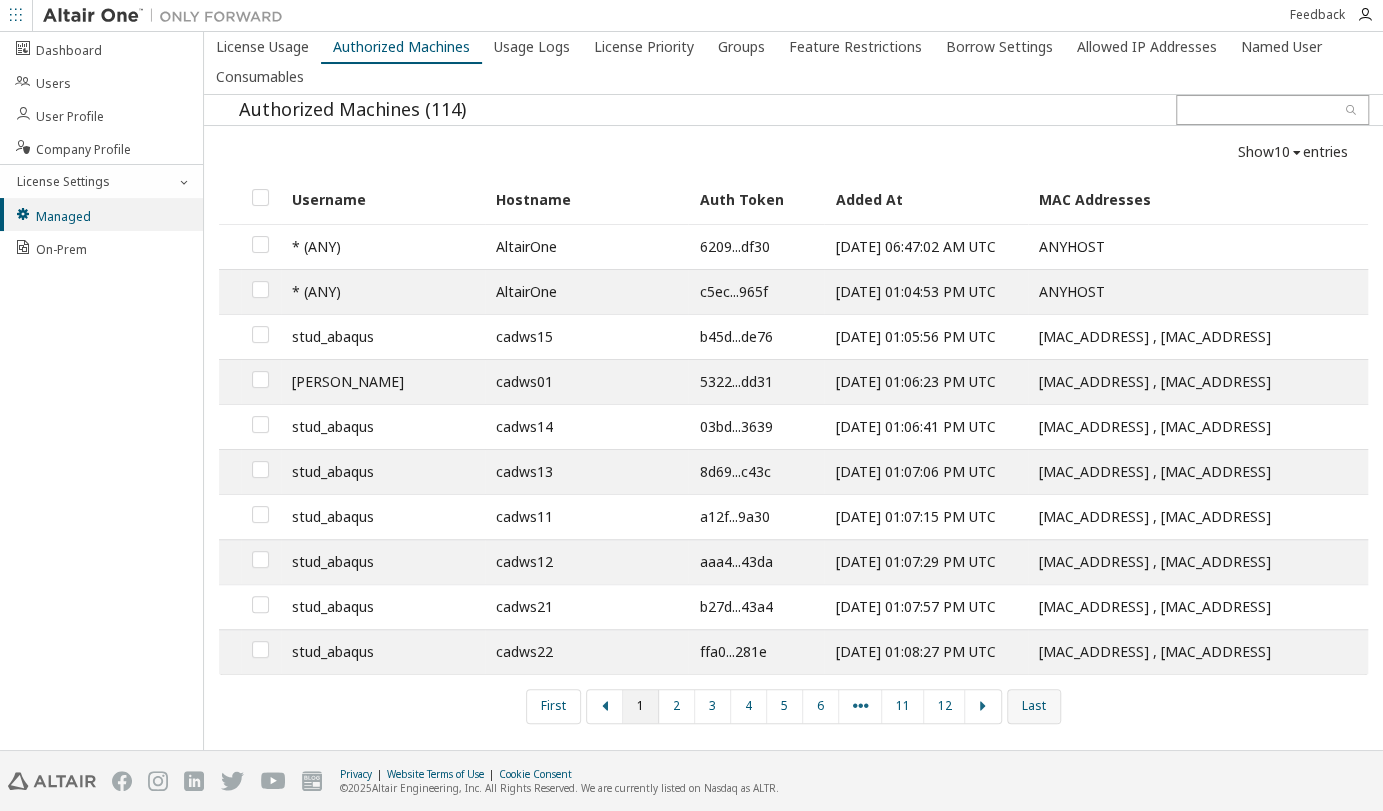 click on "Last" at bounding box center (1033, 706) 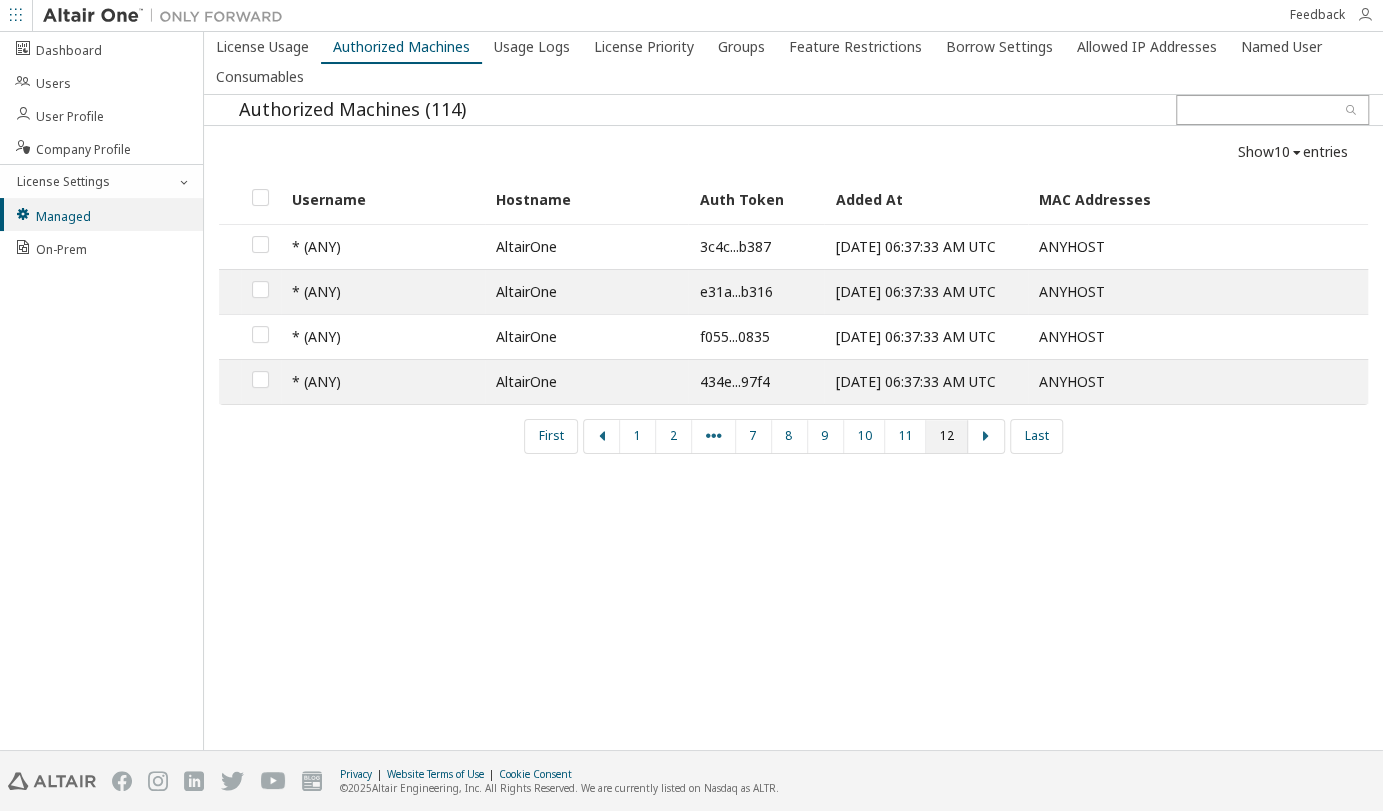 click at bounding box center [1365, 15] 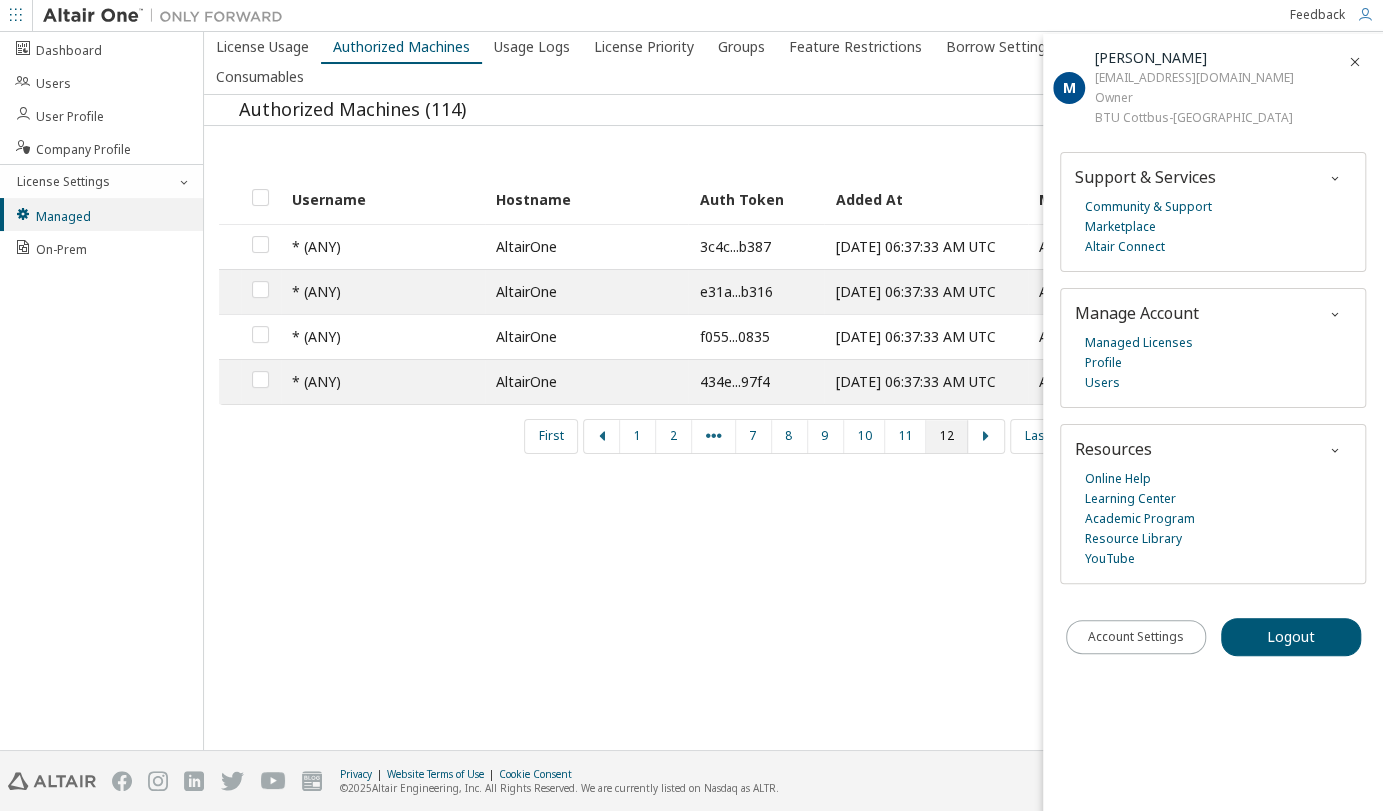 click on "License Usage Authorized Machines Usage Logs License Priority Groups Feature Restrictions Borrow Settings Allowed IP Addresses Named User Consumables Authorized Machines (114) Show  10 10 30 50 100 entries Username Hostname Auth Token Added At MAC Addresses * (ANY) AltairOne 3c4c...b387 2025-06-18 06:37:33 AM UTC ANYHOST * (ANY) AltairOne e31a...b316 2025-06-18 06:37:33 AM UTC ANYHOST * (ANY) AltairOne f055...0835 2025-06-18 06:37:33 AM UTC ANYHOST * (ANY) AltairOne 434e...97f4 2025-06-18 06:37:33 AM UTC ANYHOST First 1 2 7 8 9 10 11 12 Last" at bounding box center [793, 391] 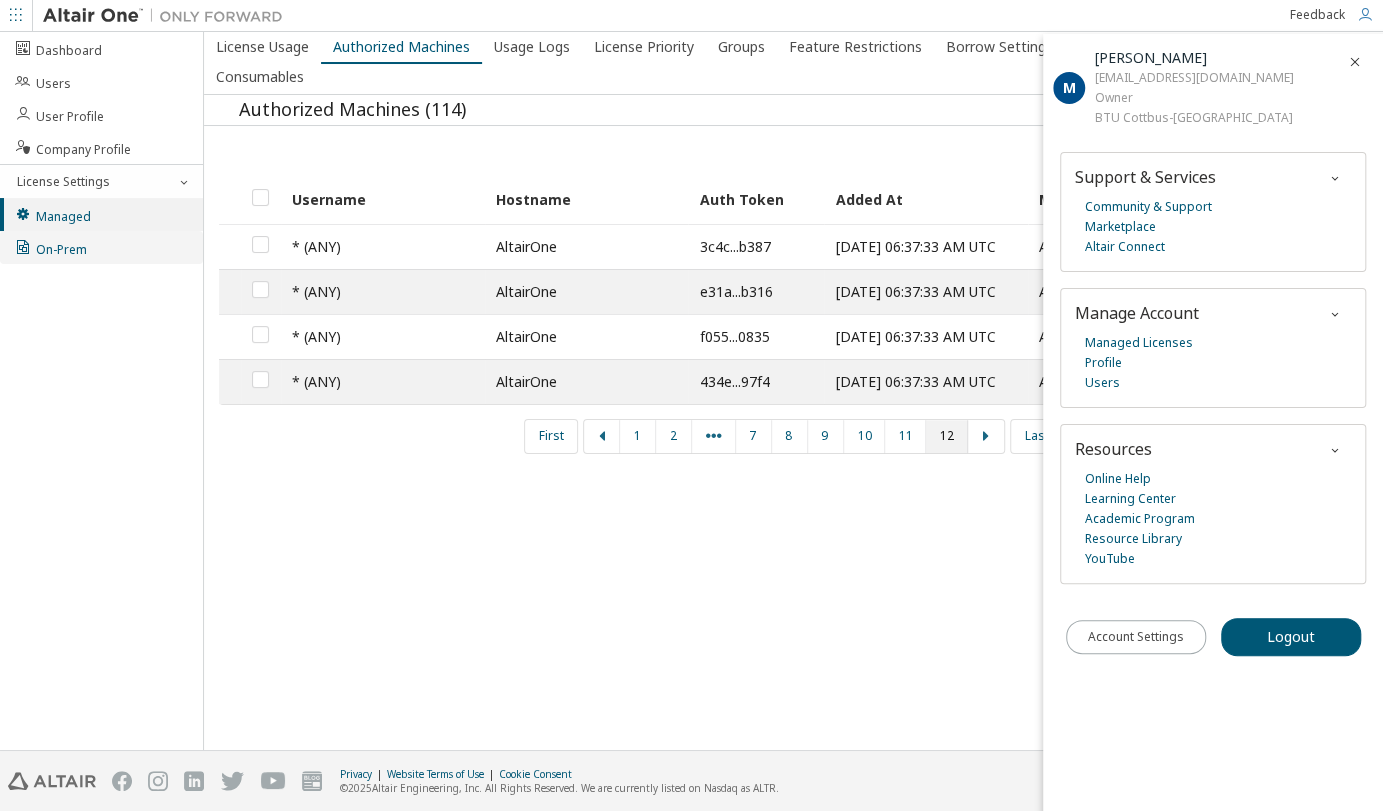 click on "On-Prem" at bounding box center (50, 247) 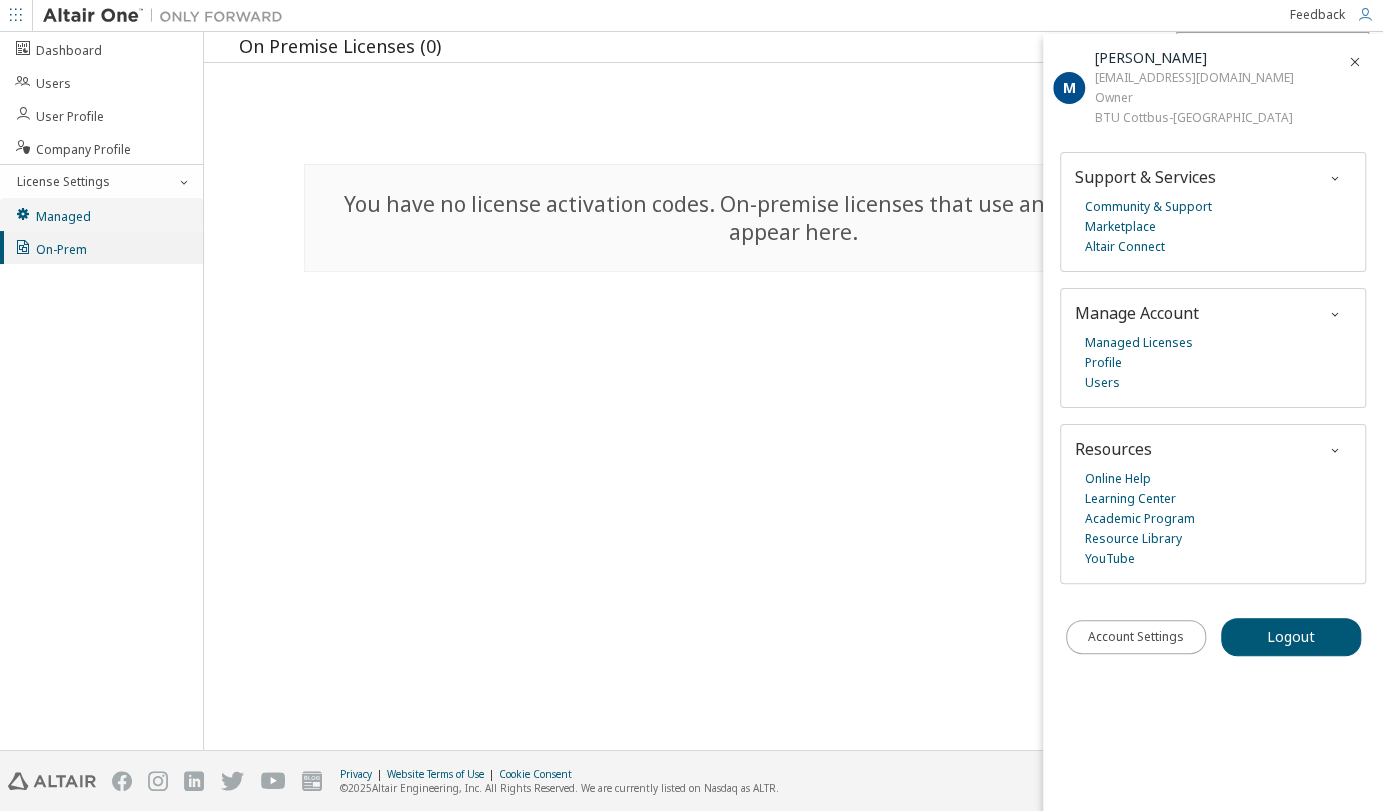 click on "Managed" at bounding box center (52, 214) 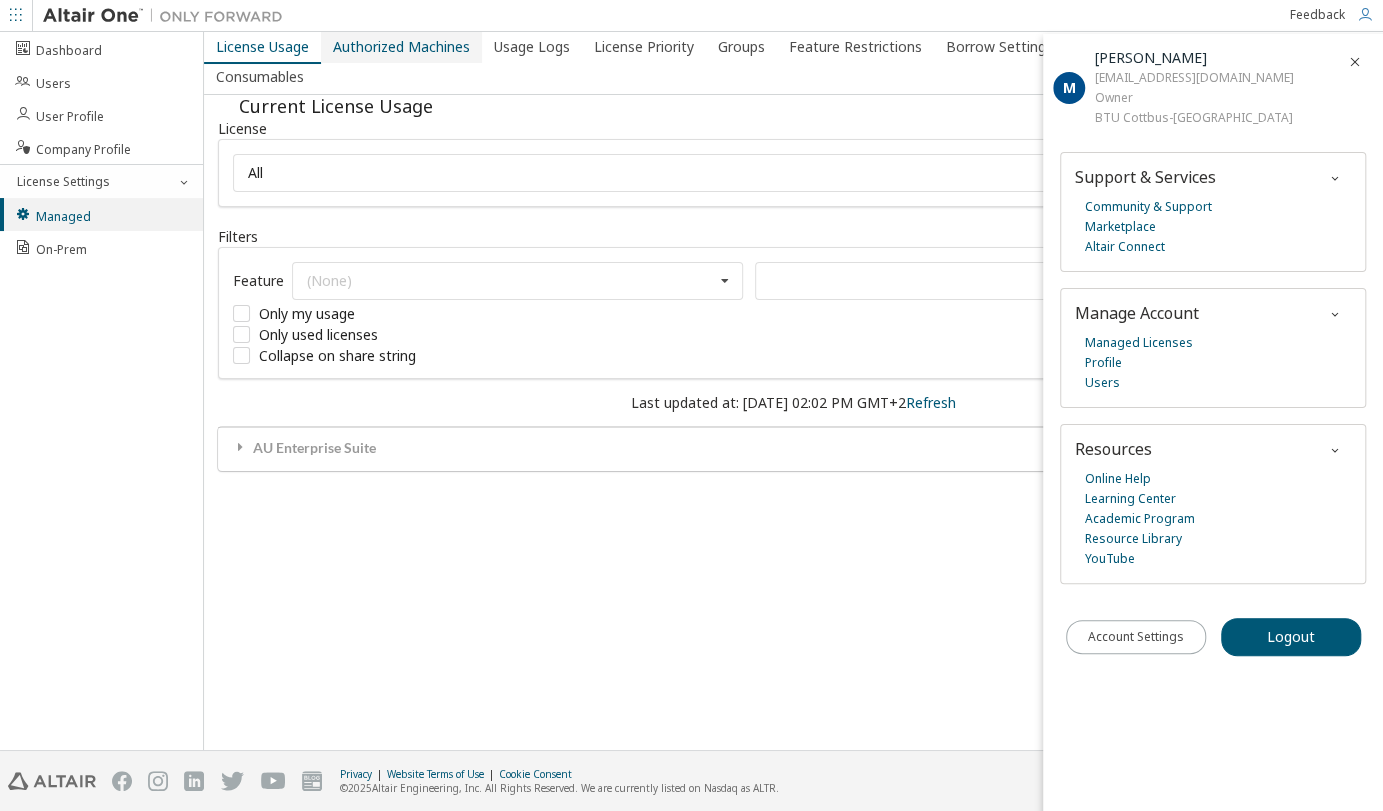 click on "Authorized Machines" at bounding box center (401, 47) 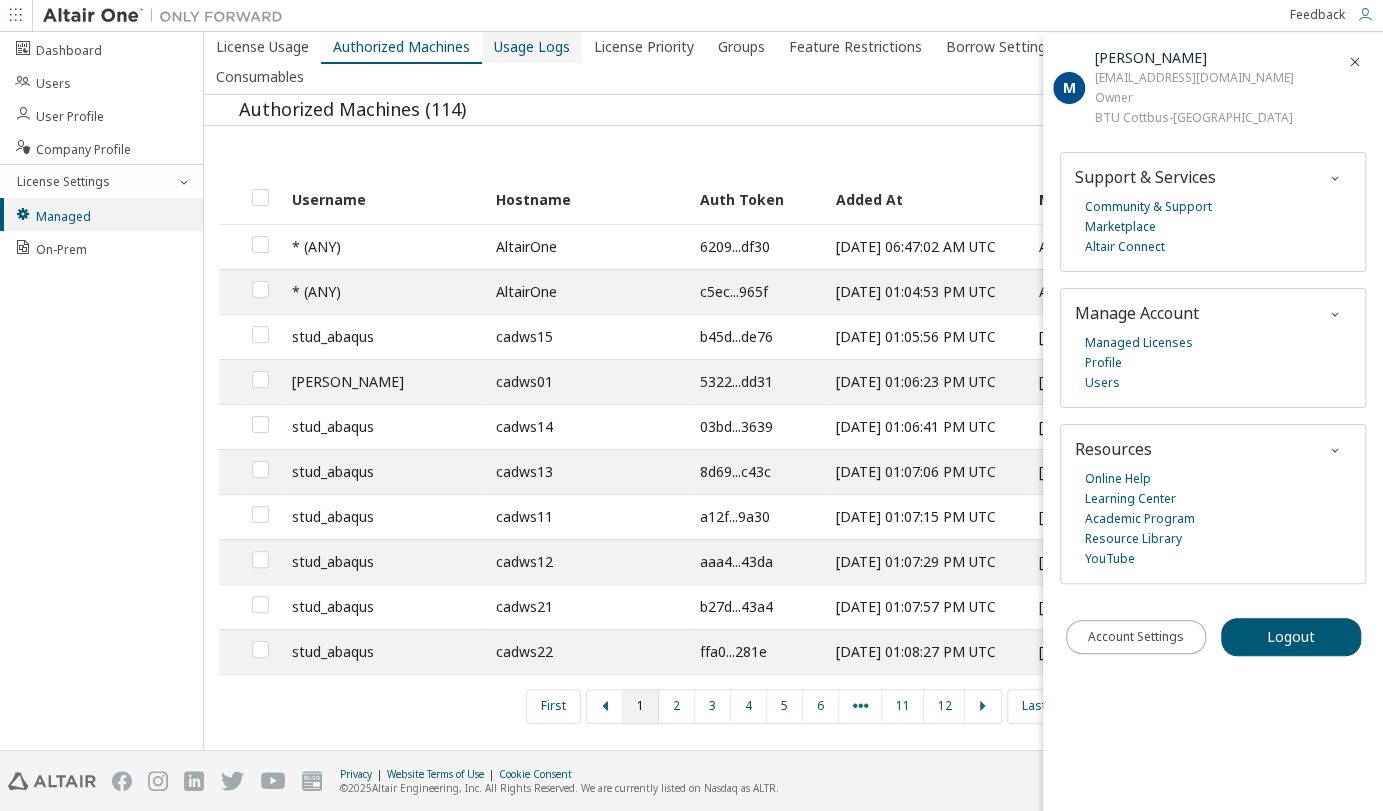 click on "Usage Logs" at bounding box center (532, 47) 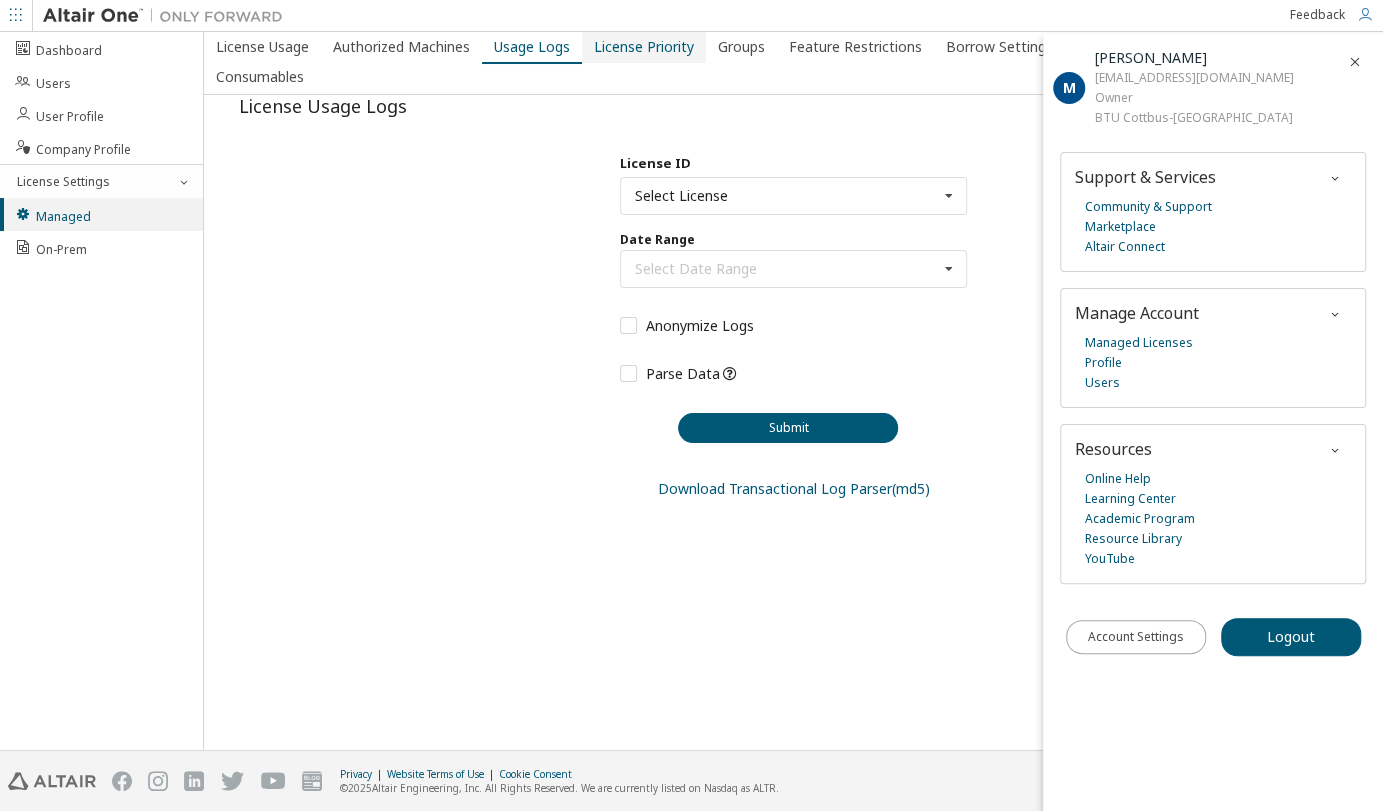 click on "License Priority" at bounding box center [644, 47] 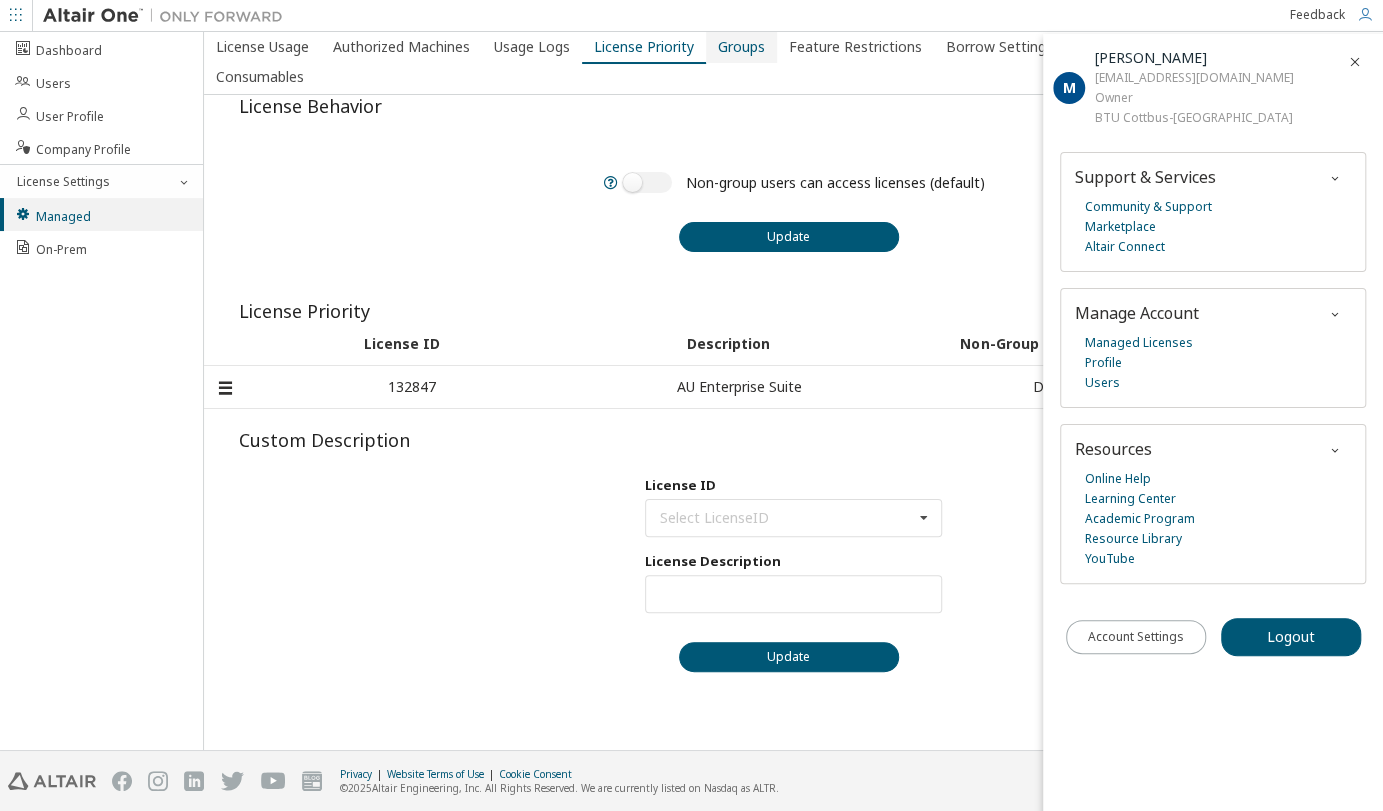 click on "Groups" at bounding box center [741, 47] 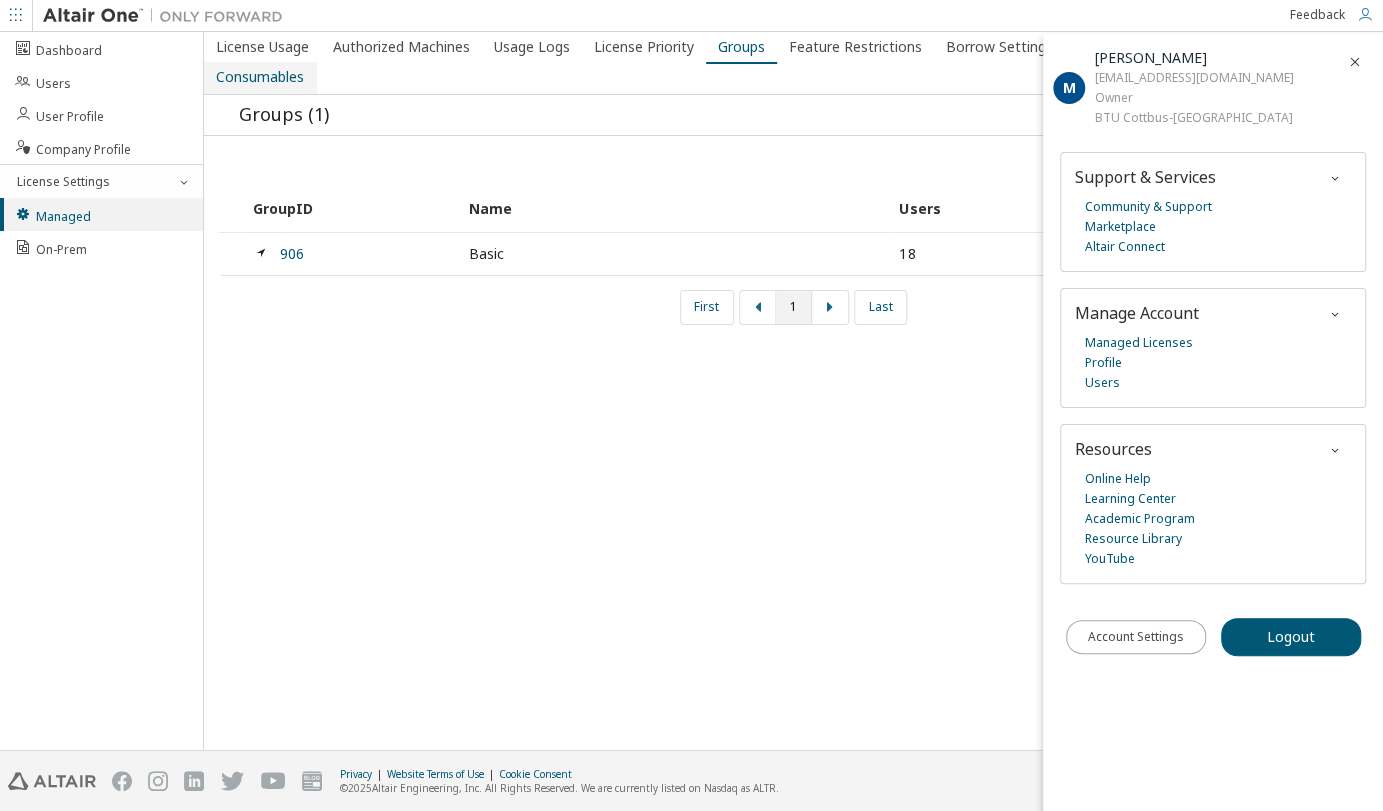 click on "Consumables" at bounding box center [260, 77] 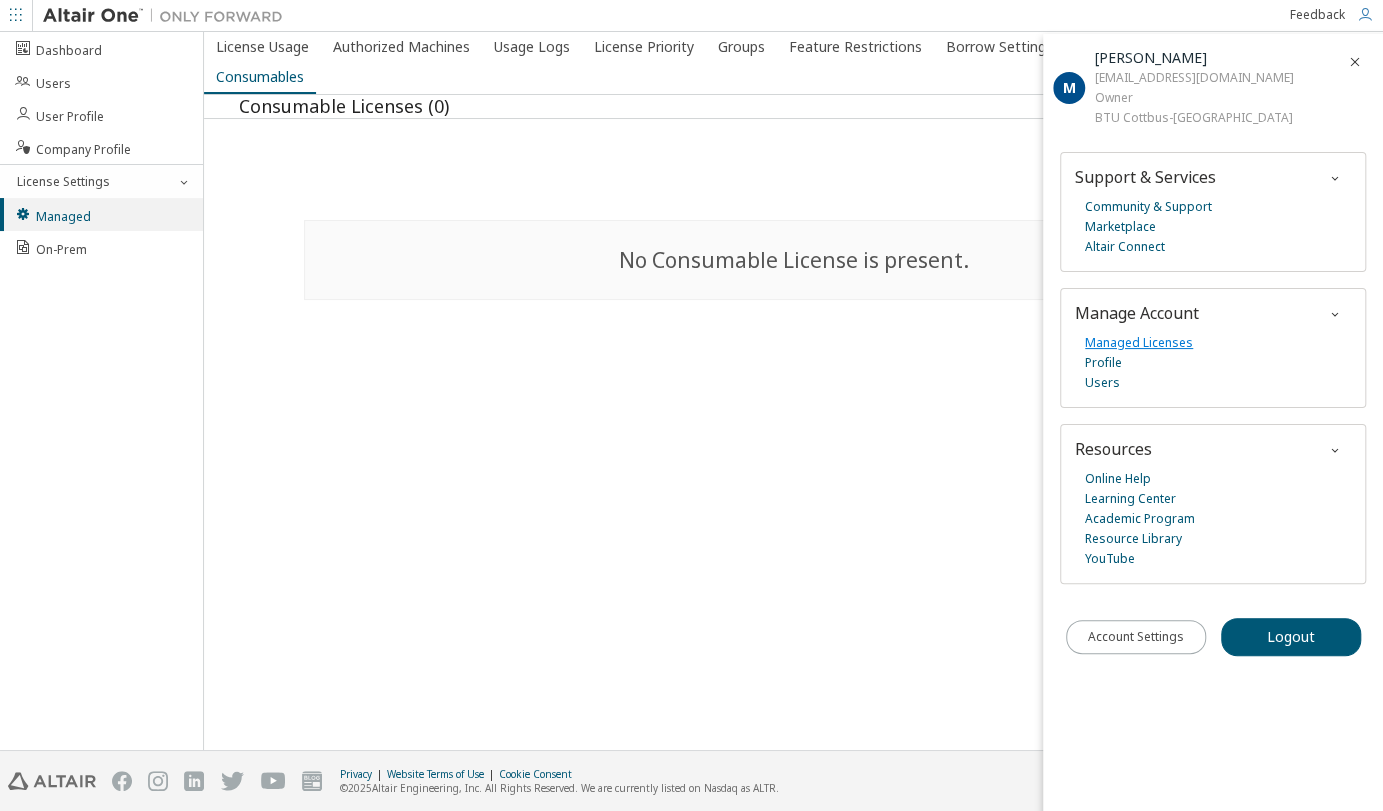 click on "Managed Licenses" at bounding box center [1139, 343] 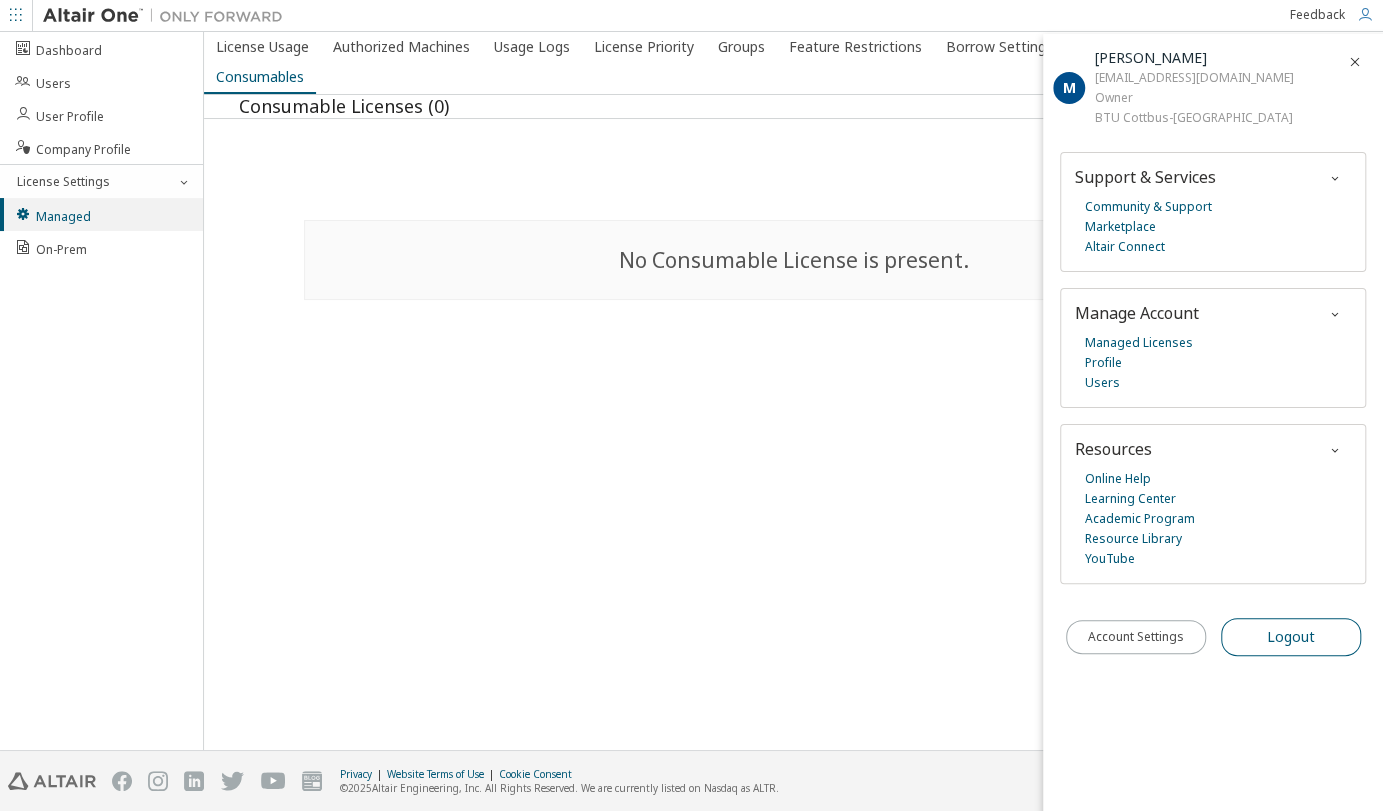 click on "Logout" at bounding box center (1291, 637) 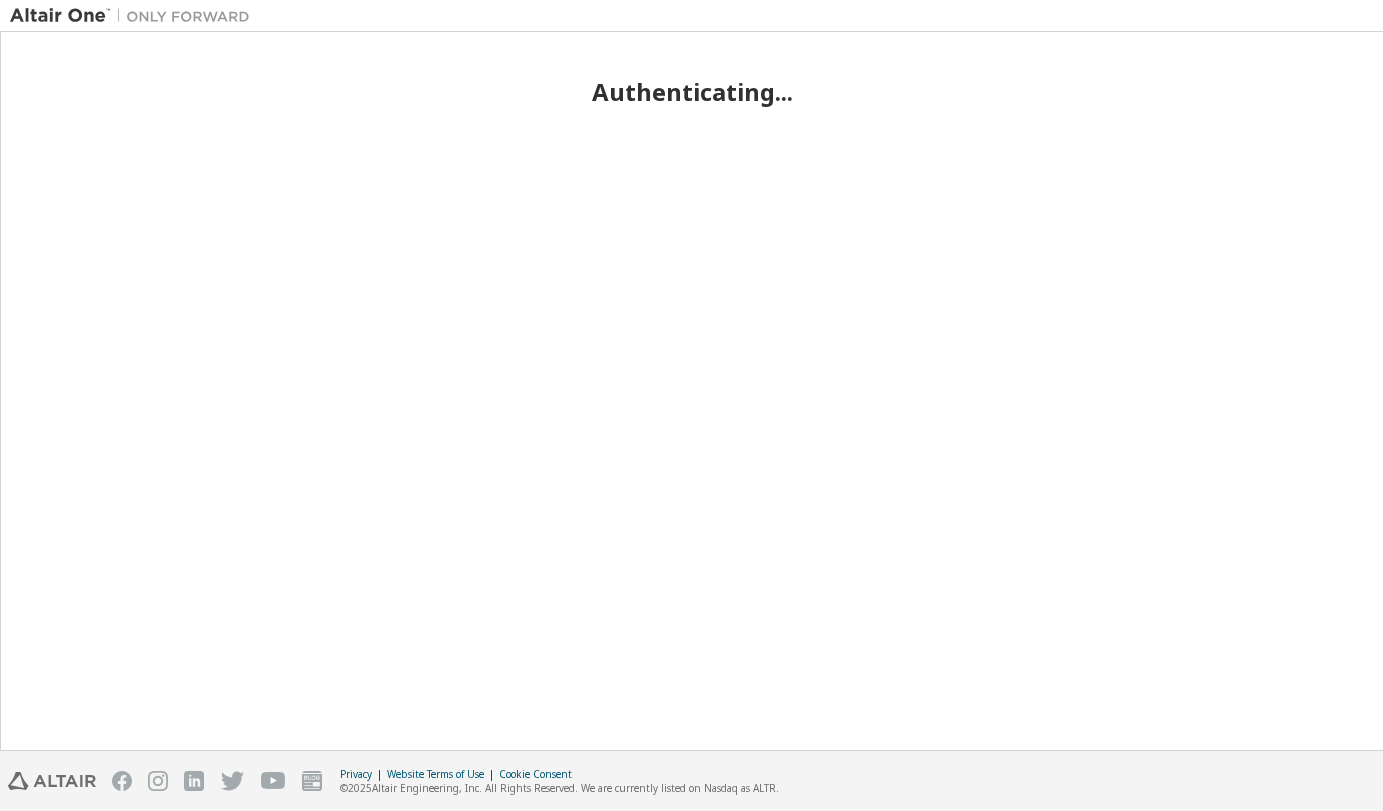 scroll, scrollTop: 0, scrollLeft: 0, axis: both 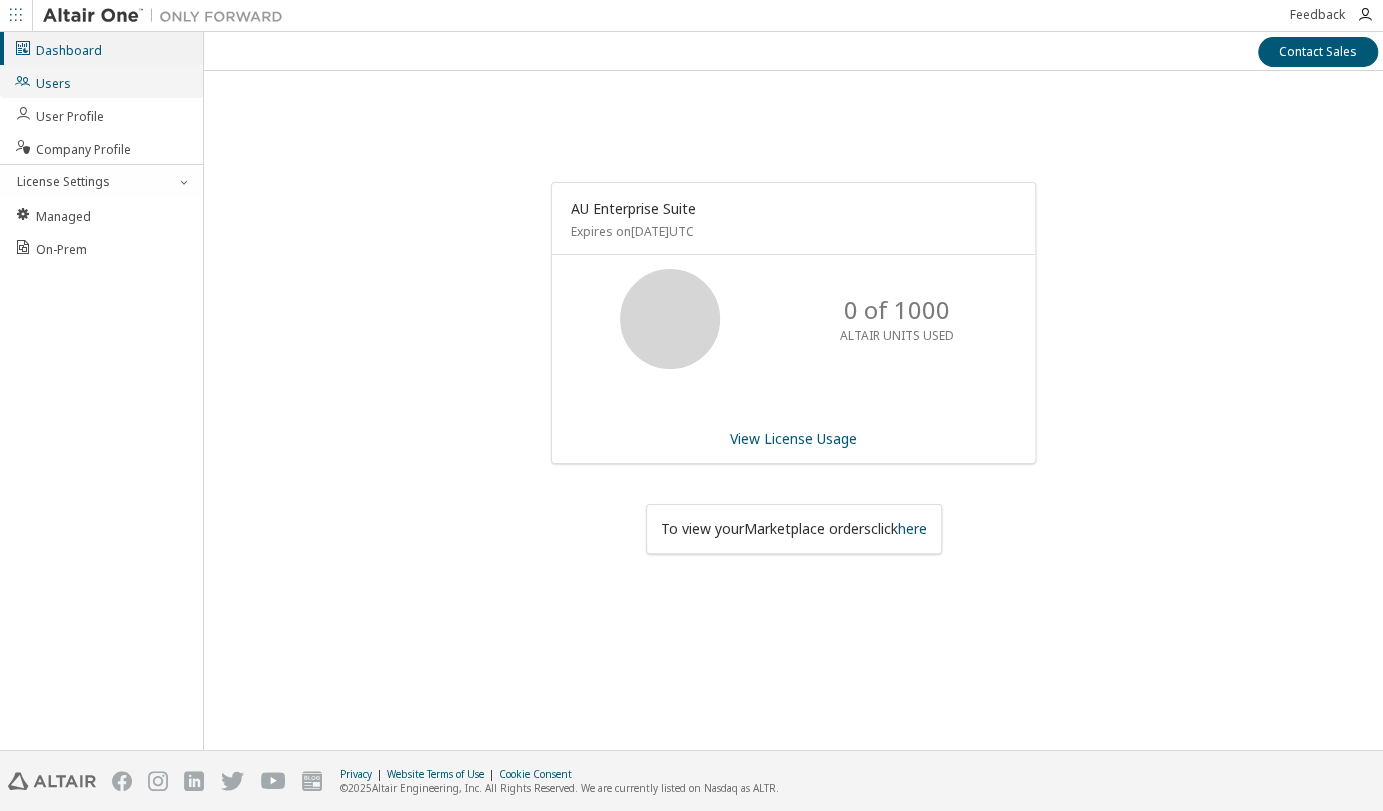 click on "Users" at bounding box center (42, 81) 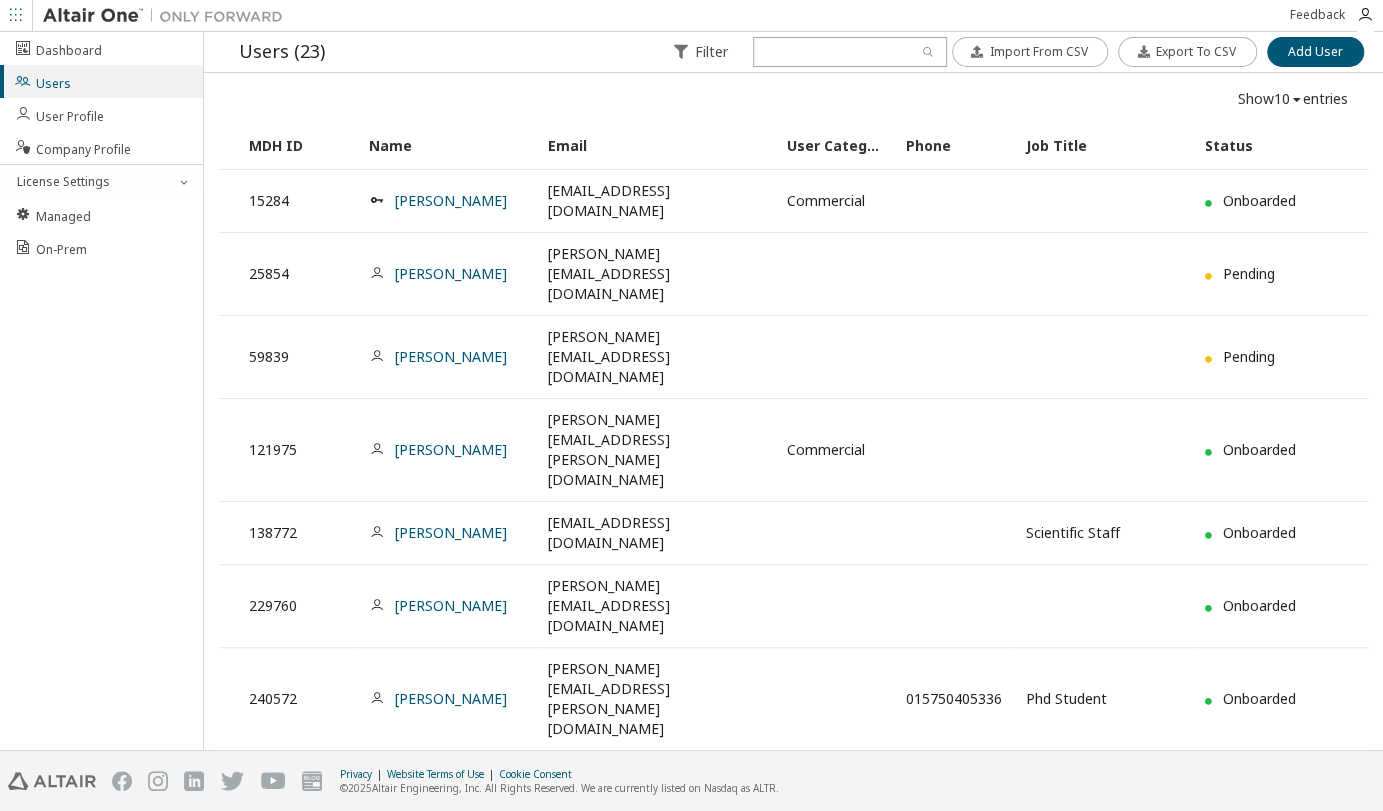 click on "Last" at bounding box center [916, 1031] 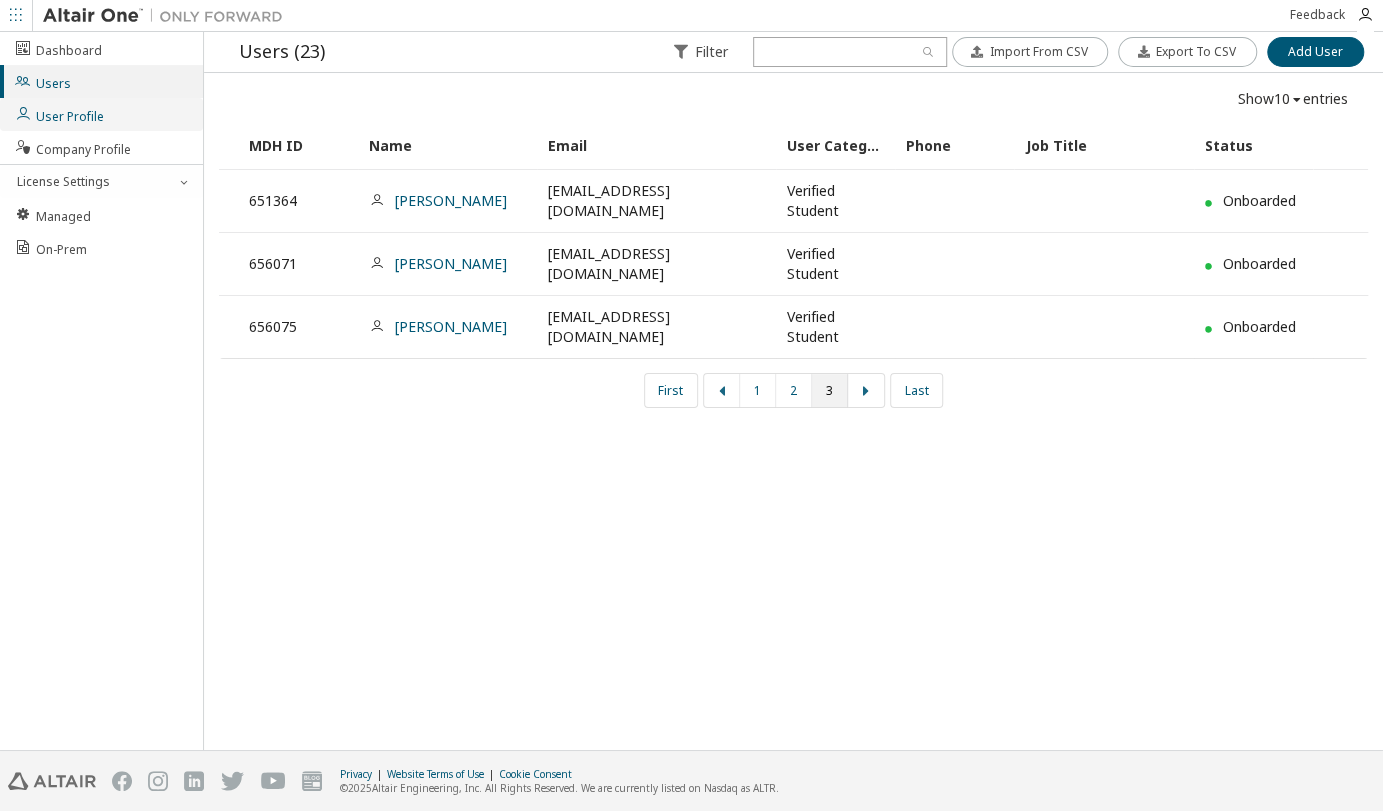 click on "User Profile" at bounding box center (59, 114) 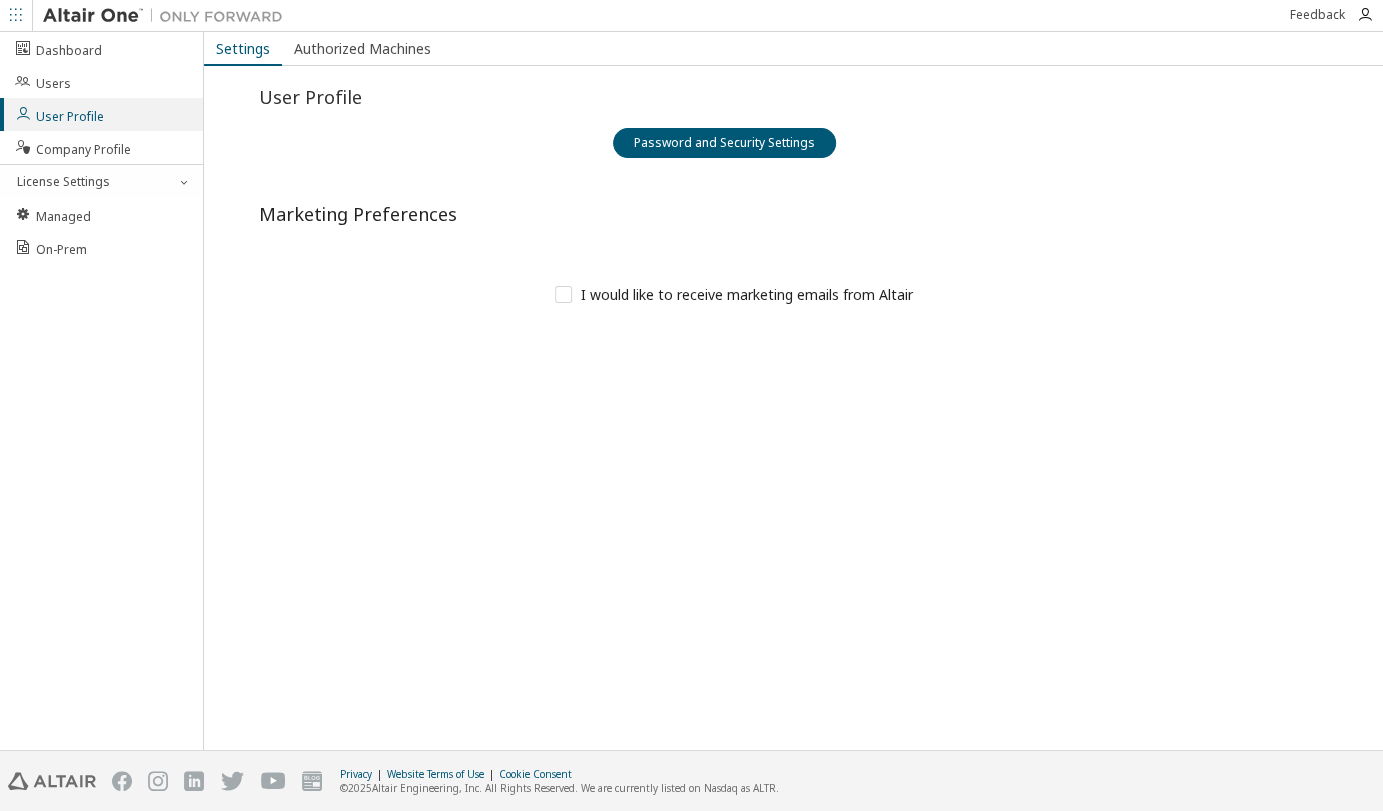 click on "Feedback" at bounding box center [1325, 15] 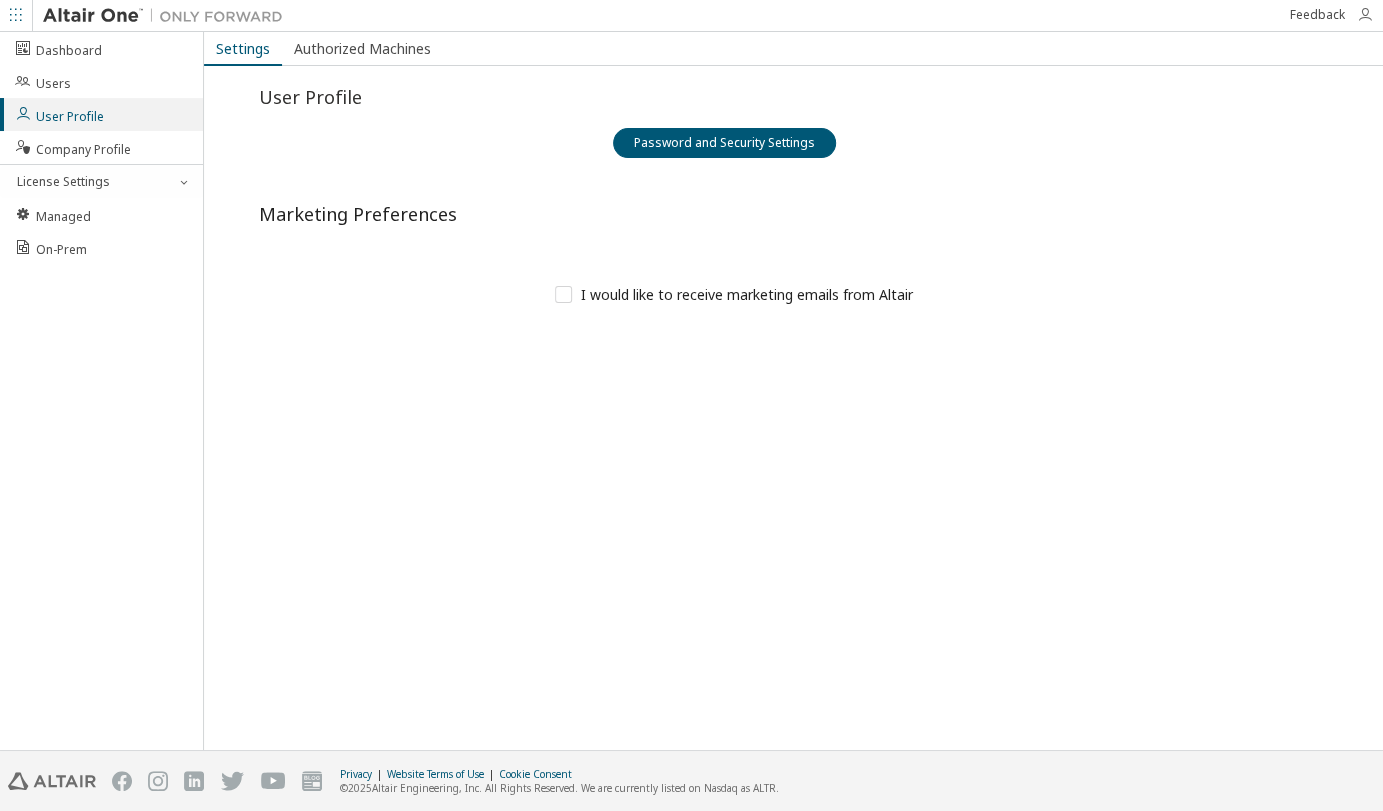 click at bounding box center (1365, 15) 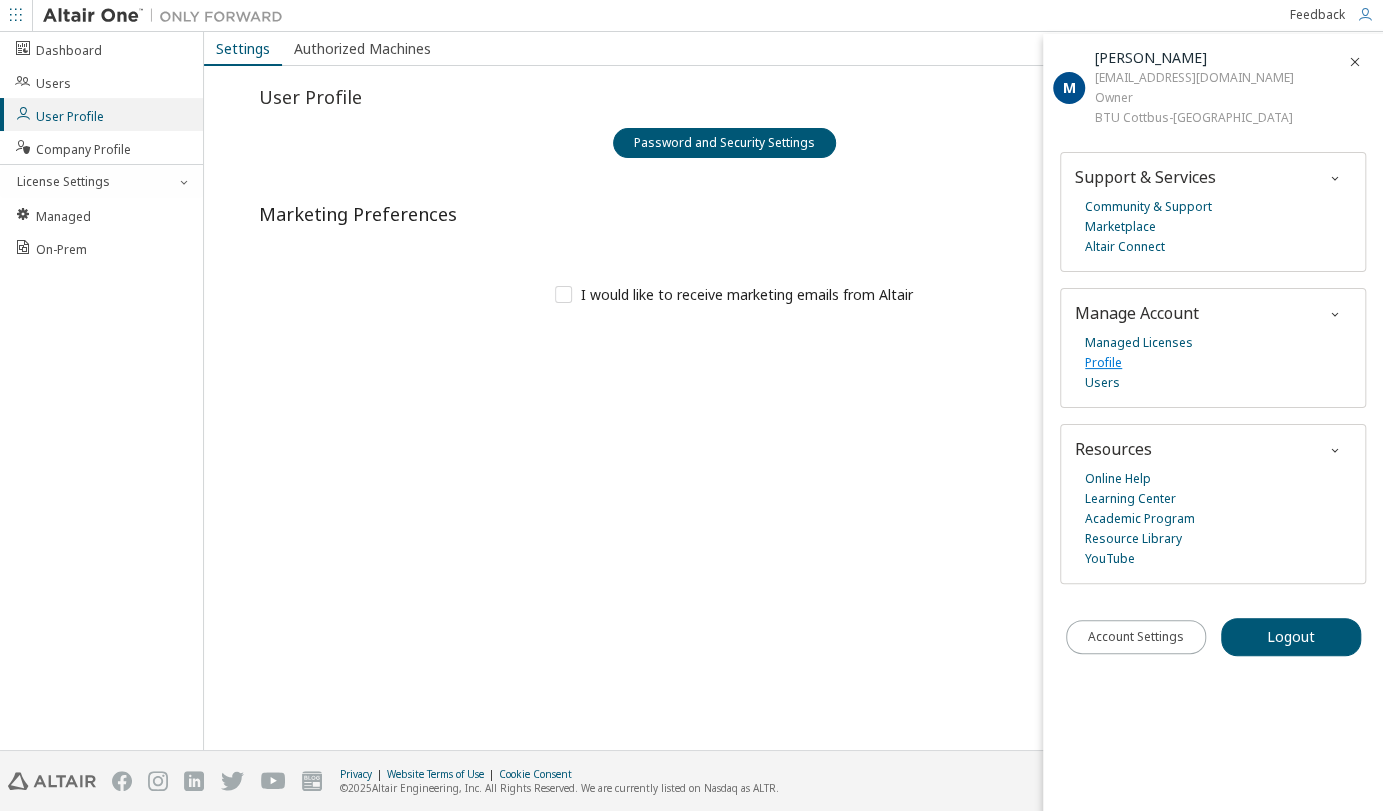 click on "Profile" at bounding box center [1103, 363] 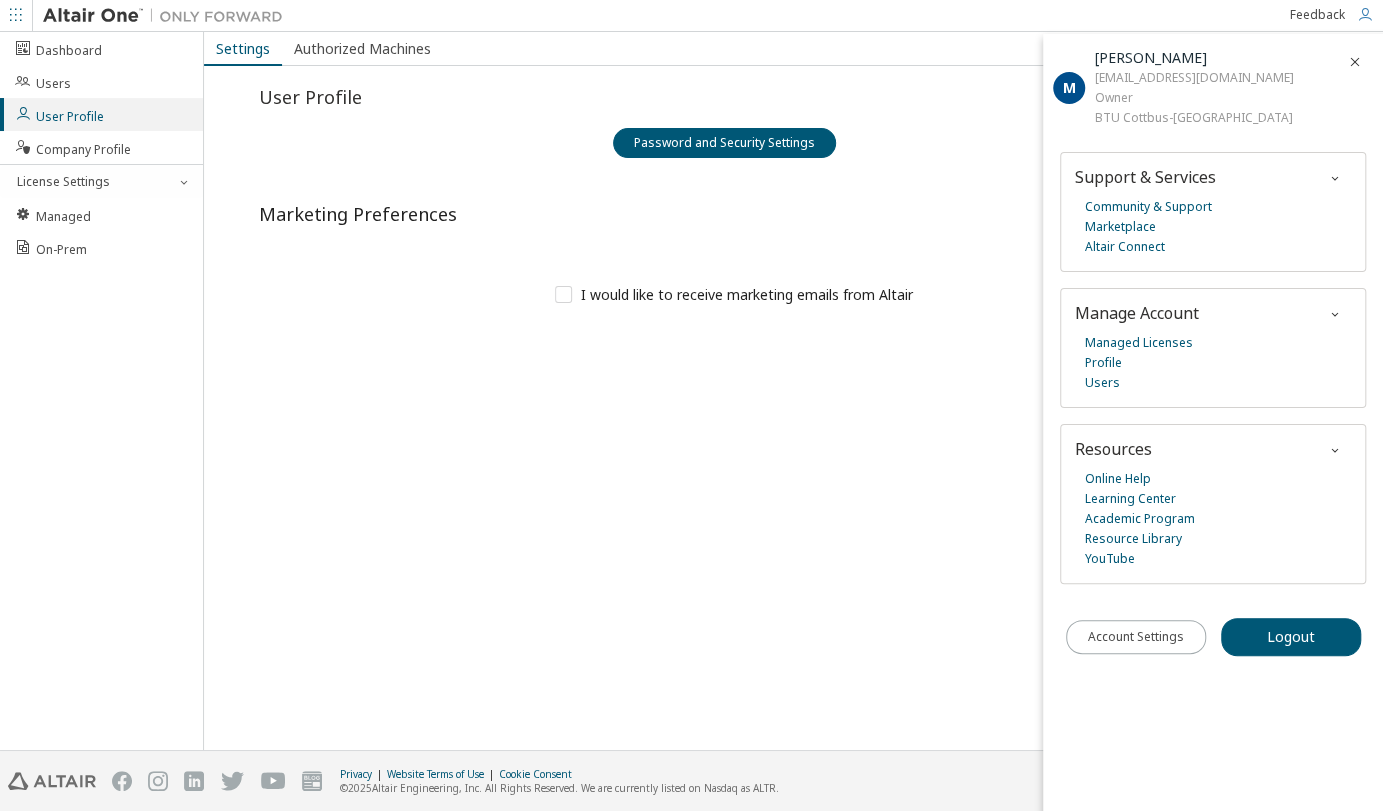 click at bounding box center [1365, 15] 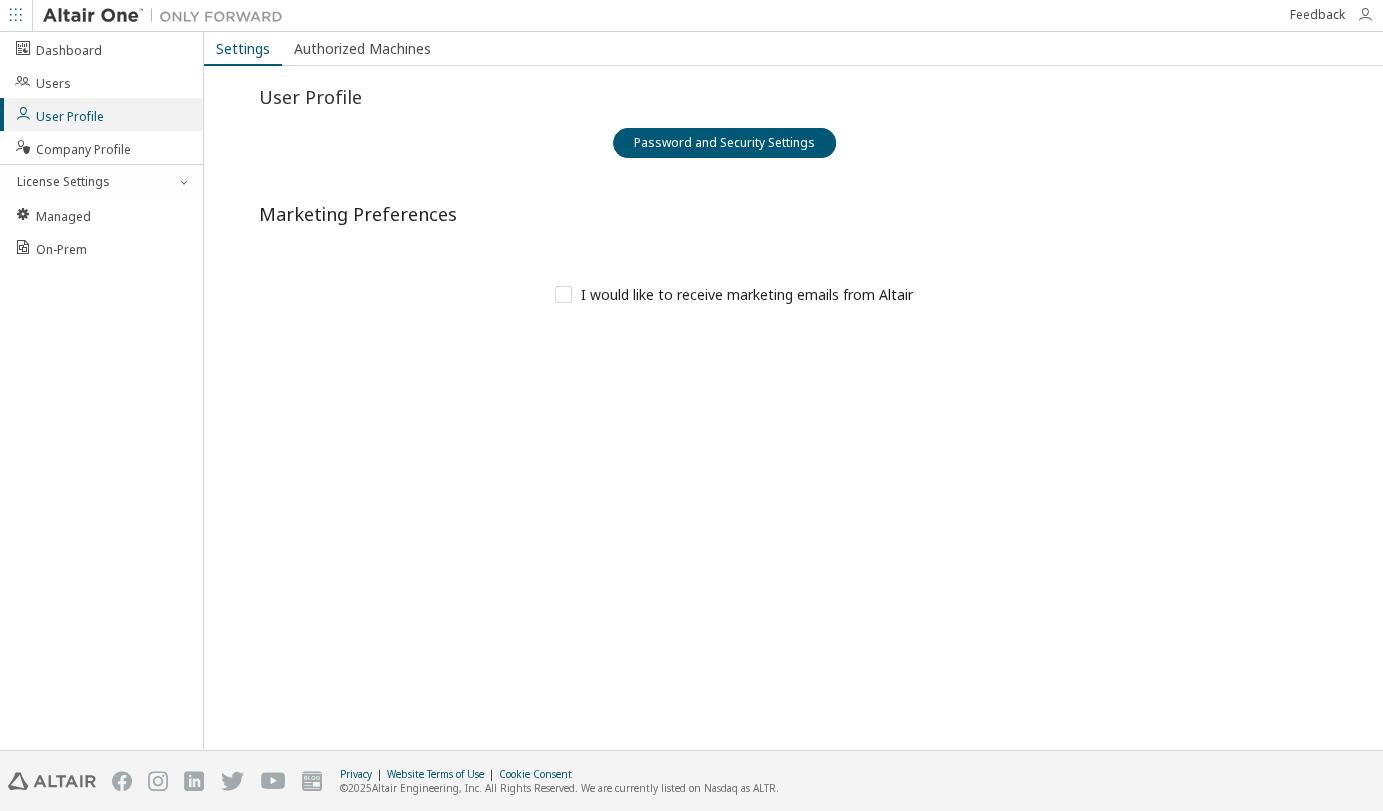 click at bounding box center [1365, 15] 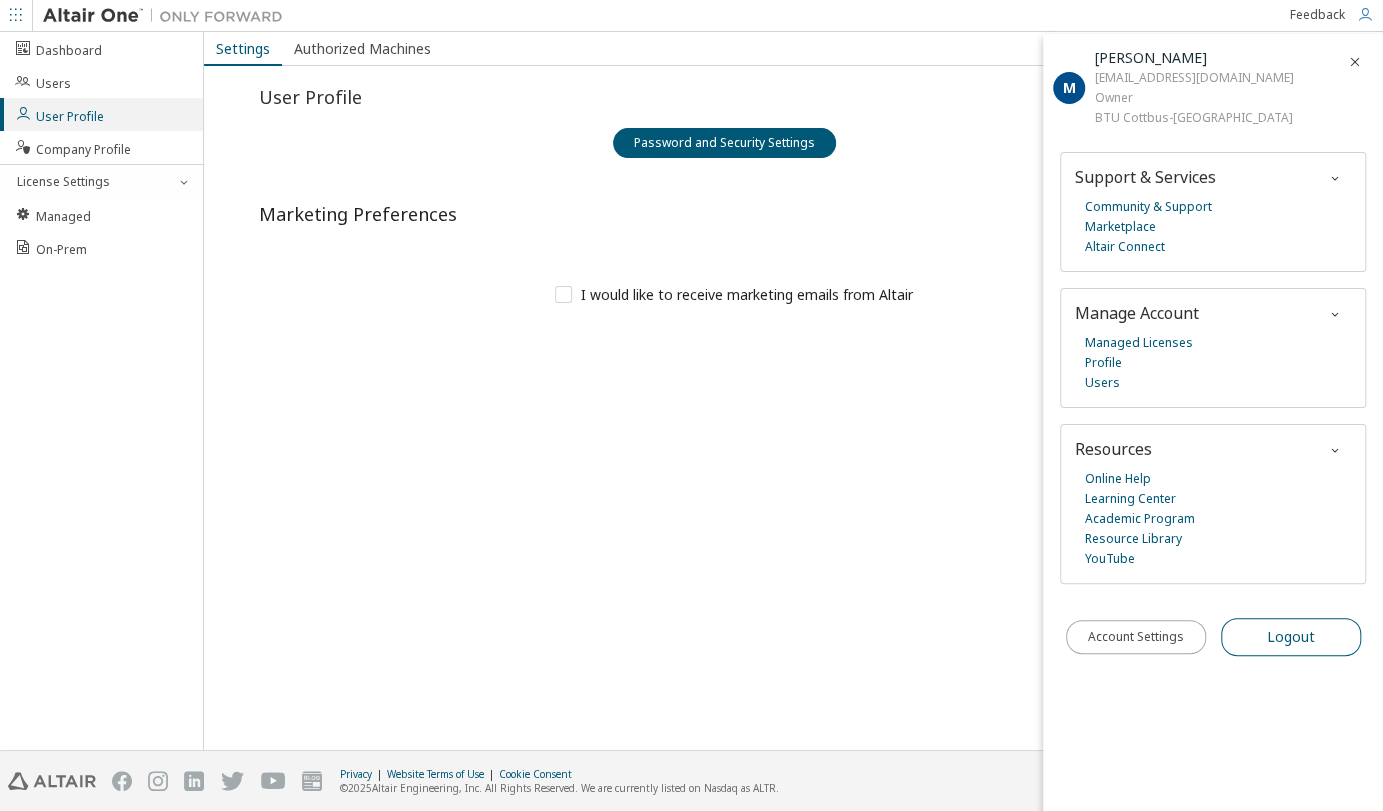 click on "Logout" at bounding box center [1291, 637] 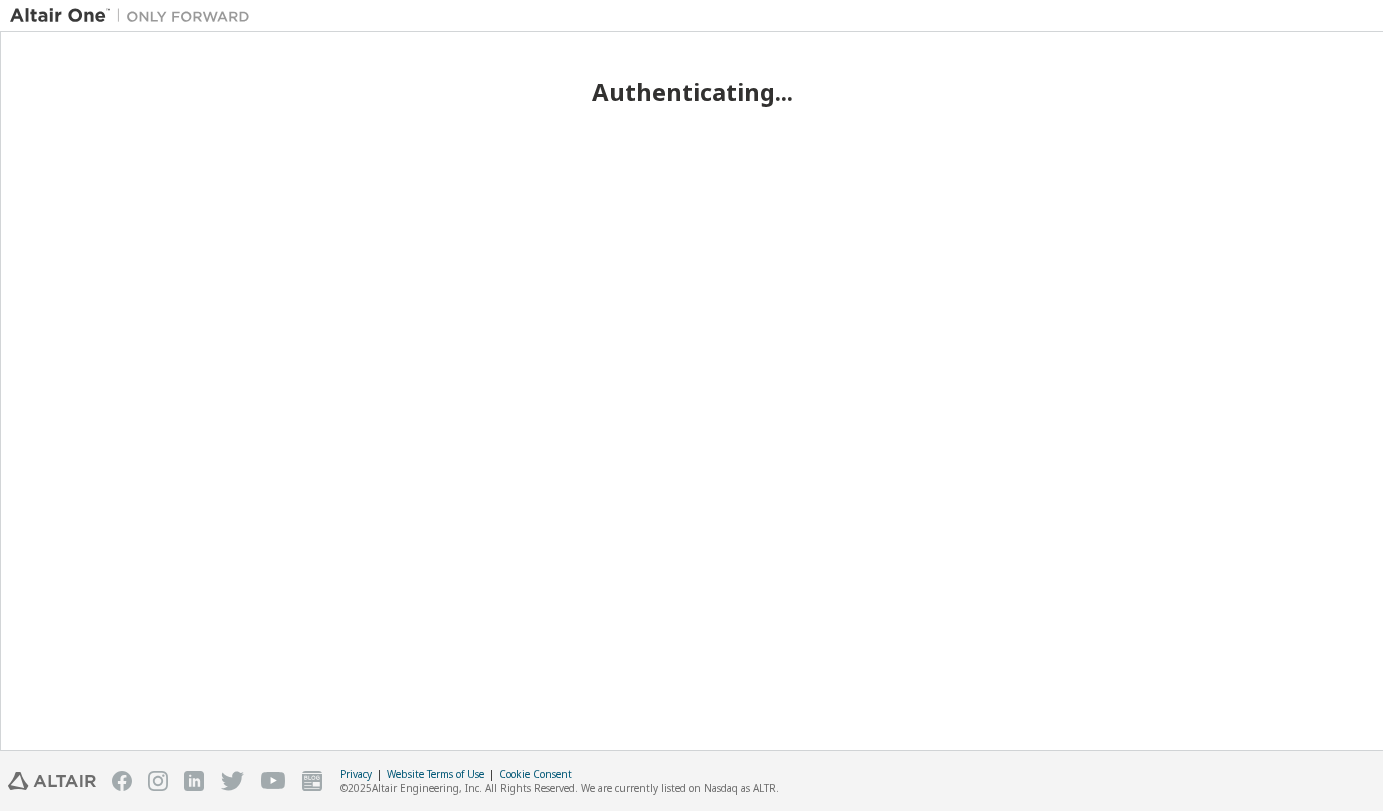 scroll, scrollTop: 0, scrollLeft: 0, axis: both 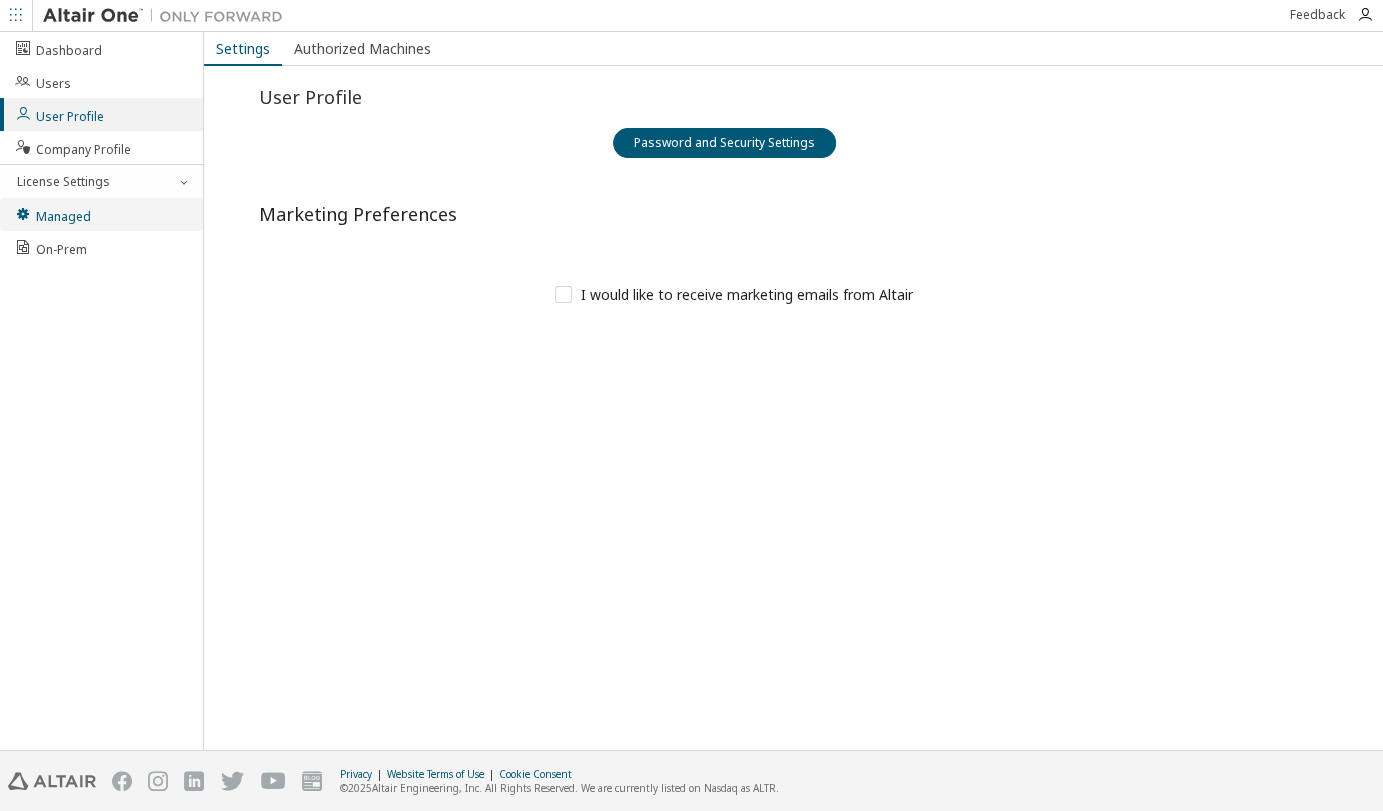 click on "Managed" at bounding box center [52, 214] 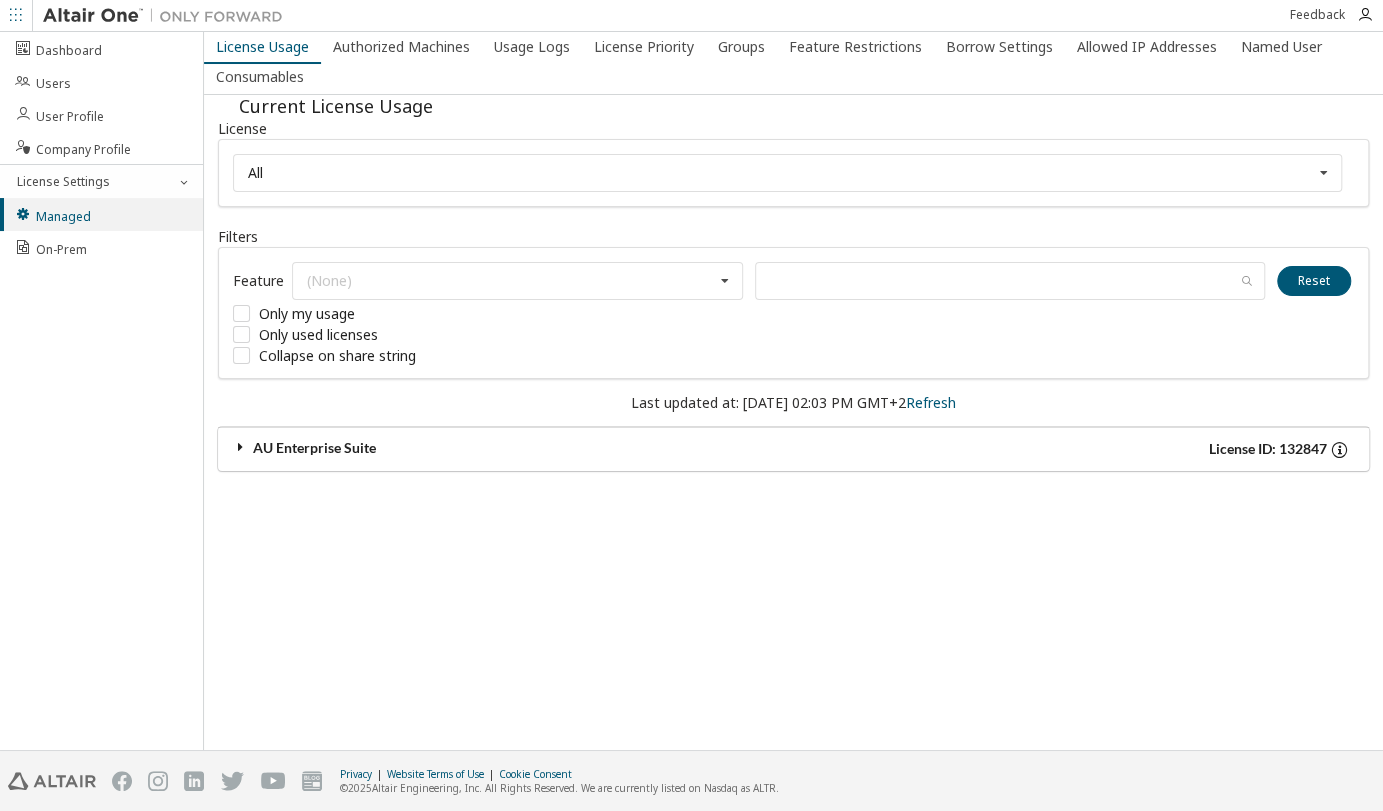 click on "AU Enterprise Suite" at bounding box center (513, 449) 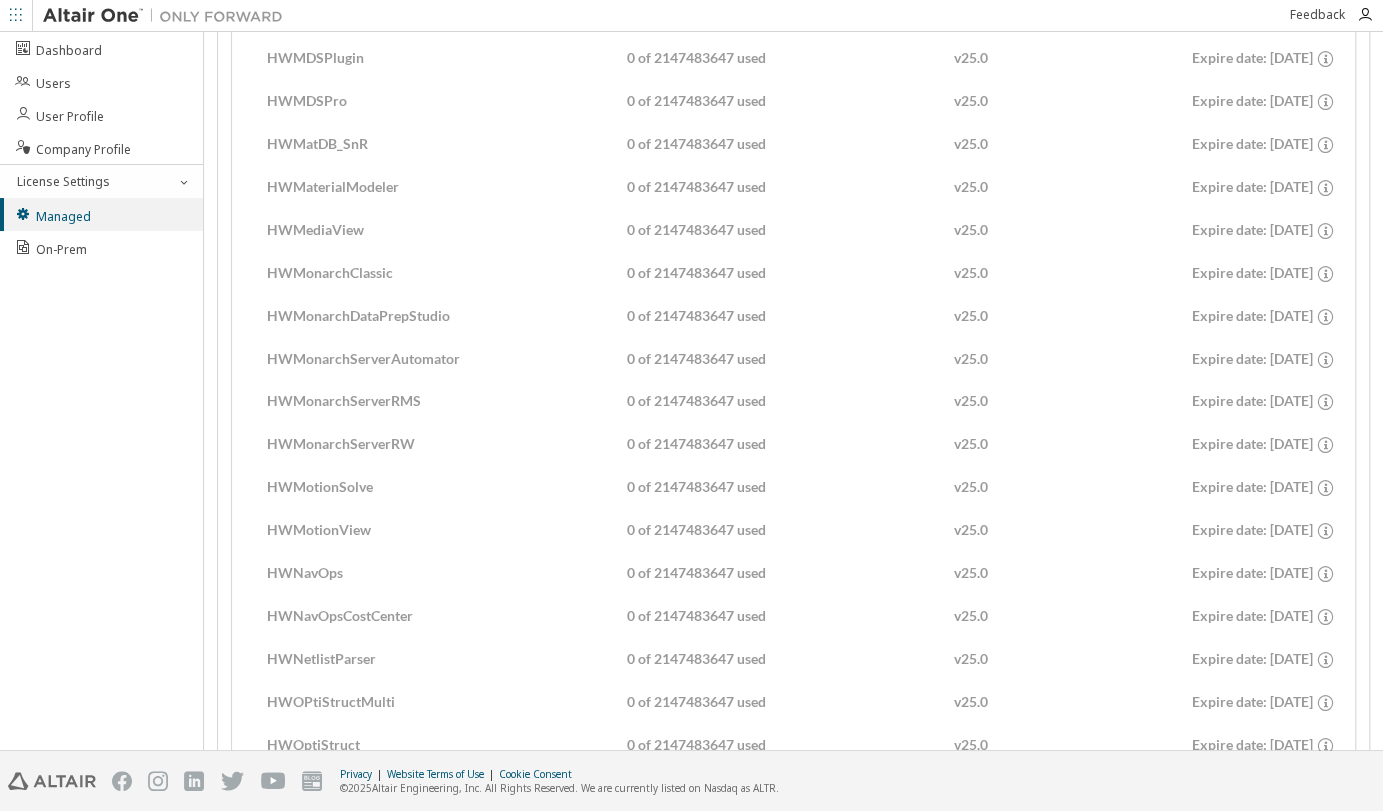 scroll, scrollTop: 8280, scrollLeft: 0, axis: vertical 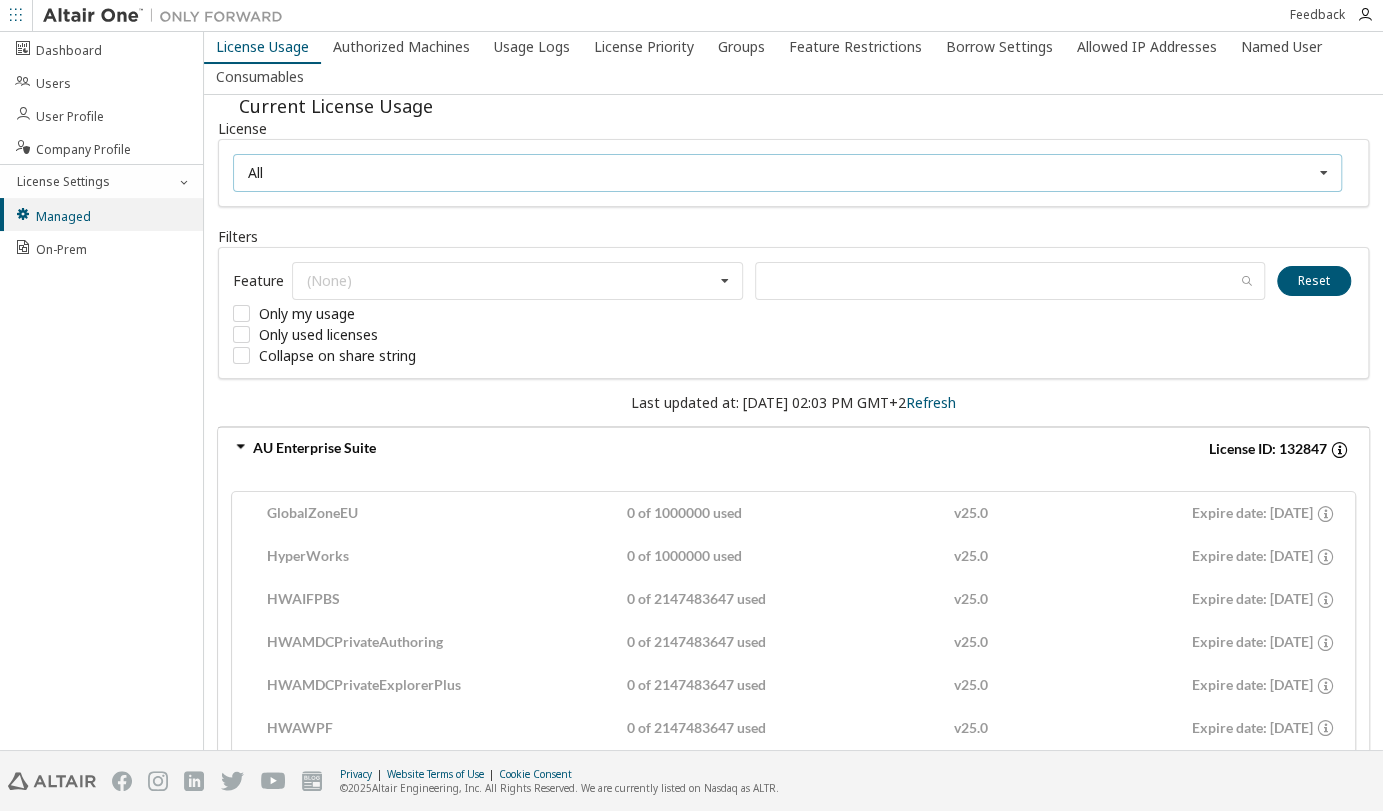 click on "All All 132847 - AU Enterprise Suite" at bounding box center [787, 173] 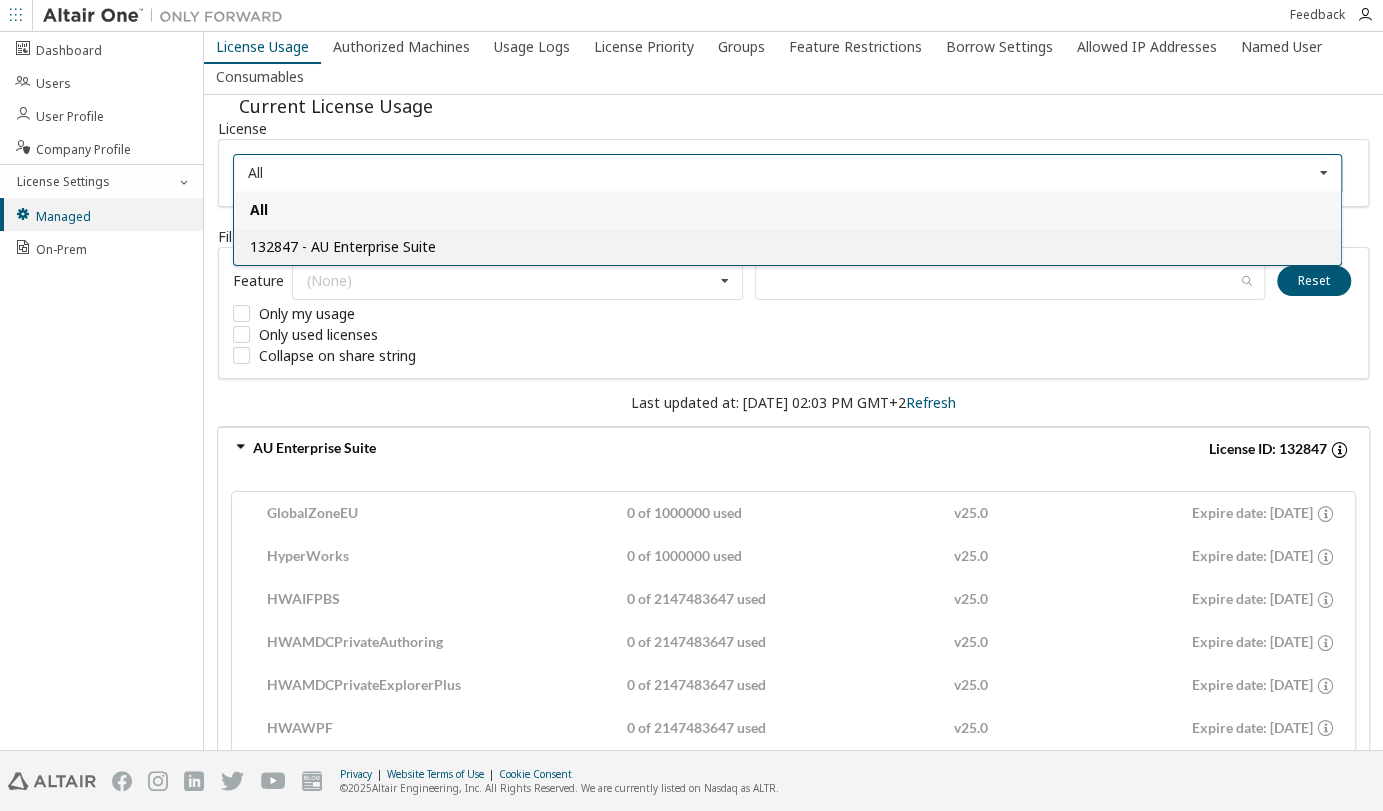 click on "132847 - AU Enterprise Suite" at bounding box center [343, 246] 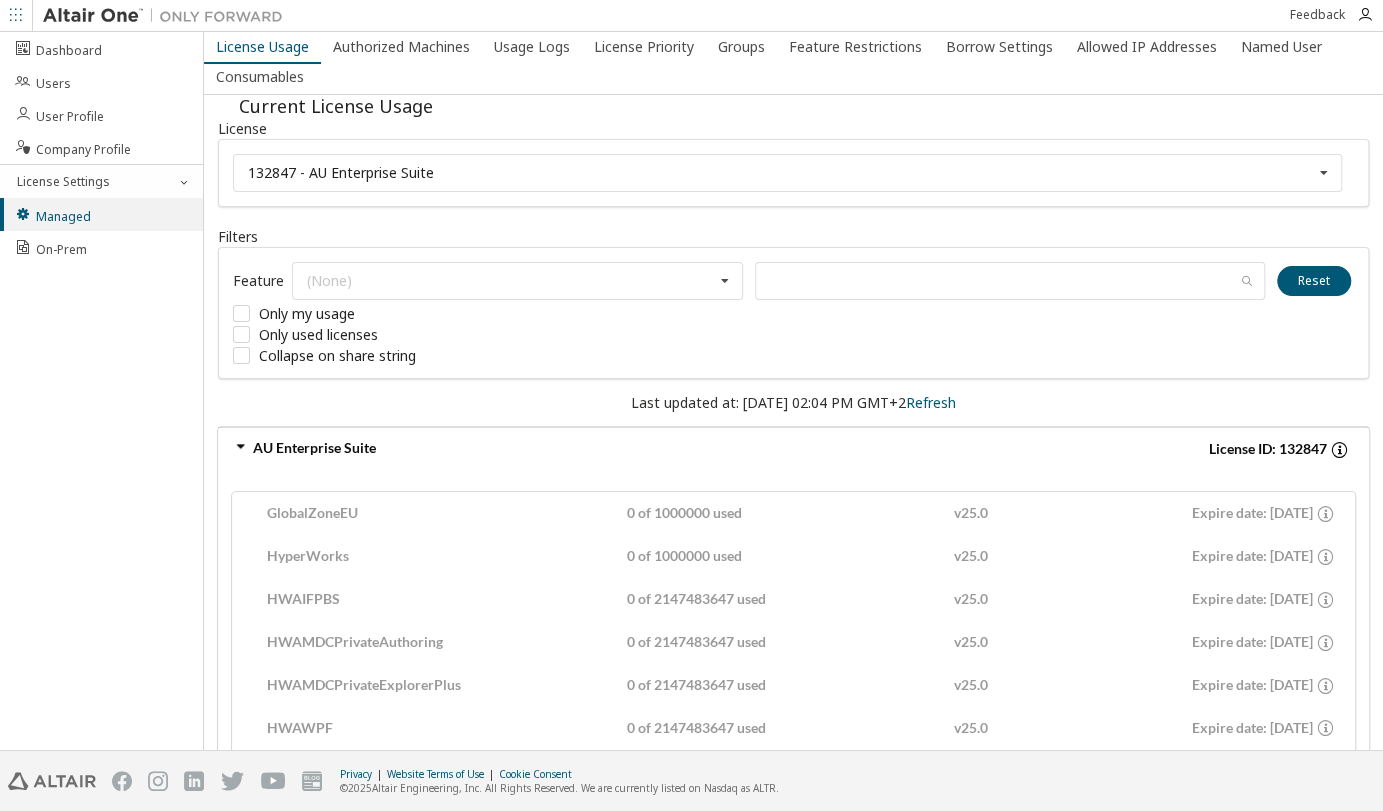 click at bounding box center [1339, 449] 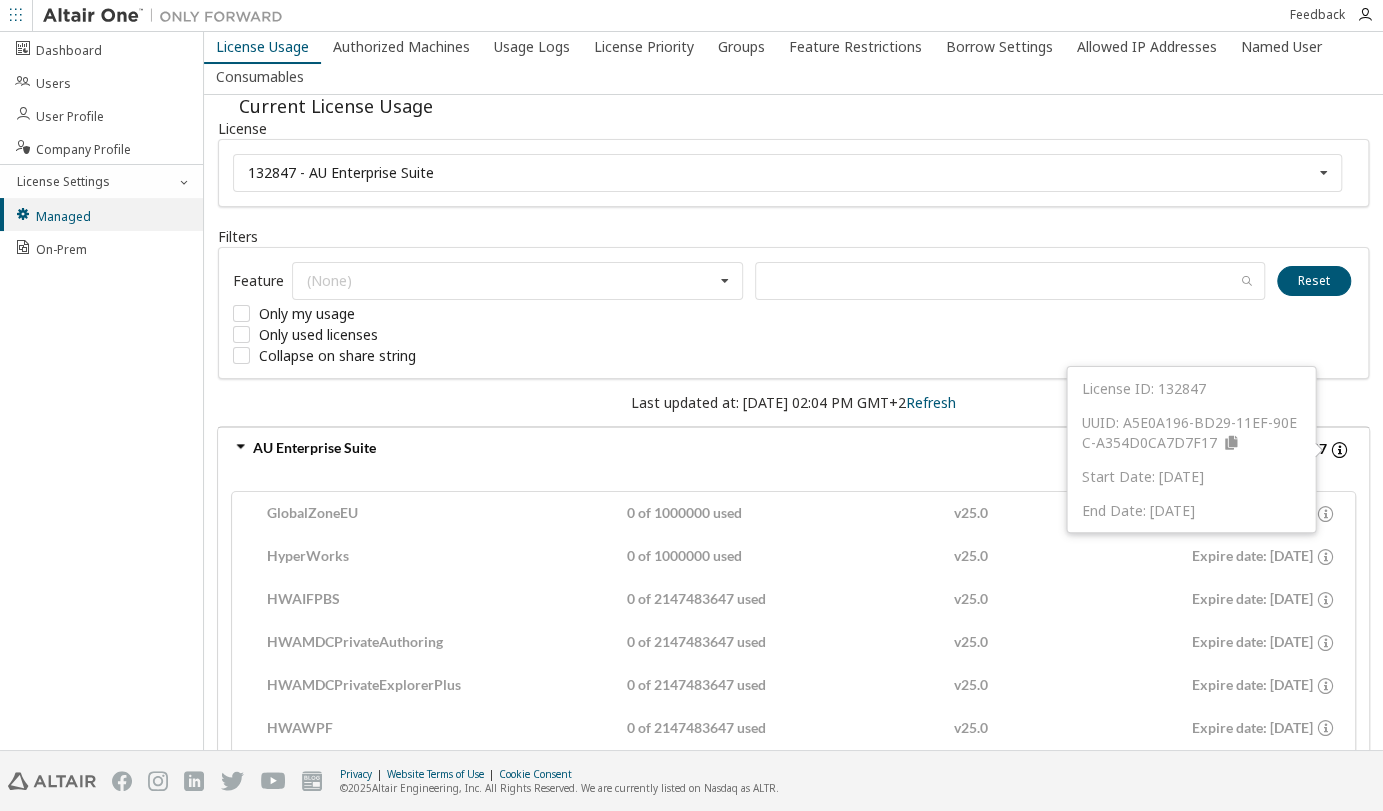 click on "Feature (None) GlobalZoneEU HyperWorks HWAIFPBS HWAMDCPrivateAuthoring HWAMDCPrivateExplorerPlus HWAWPF HWAccess HWAccessEmbedded HWActivate HWAcufwh HWAcusolve HWAcutrace HWAcuview HWAltairBushingModel HWAltairCopilotHyperWorks HWAltairManufacturingSolver HWAltairMfgSolver HWAltairOneDesktop HWAltairOneEnterpriseUser HWAnalyticsPBS HWAnalyticsUser HWAnalyticsWorkbench HWAutomate HWAutomationBatch HWBatchMesher HWBatchUtilities HWBatteryDesigner HWBatteryDesignerRVE HWClick2CastGUI HWClick2CastSolver HWClick2ExtrudeCalibSolver HWClick2ExtrudeProcess HWClick2ExtrudeQuenchingSolver HWClick2FormIncrGUI HWClick2FormOneStep HWClick2MoldGUI HWClick2MoldSolver HWCompose HWConnectMe HWDSim HWDataManager HWDesignAIGui HWDistributedLoadMapper HWEComputeManager HWEDEMGUI HWEDEMSolver HWEDataManager HWEDisplayManager HWEEvisionBasic HWEEvisionDiff HWEEvisionDocGen HWEEvisionPro HWEEvisionSignOff HWEProcessManager HWEProcessManagerApp HWEResultsManager HWESAComp HWESimulationManager HWElectroFloGUI HWElectroFloSolver" at bounding box center [793, 313] 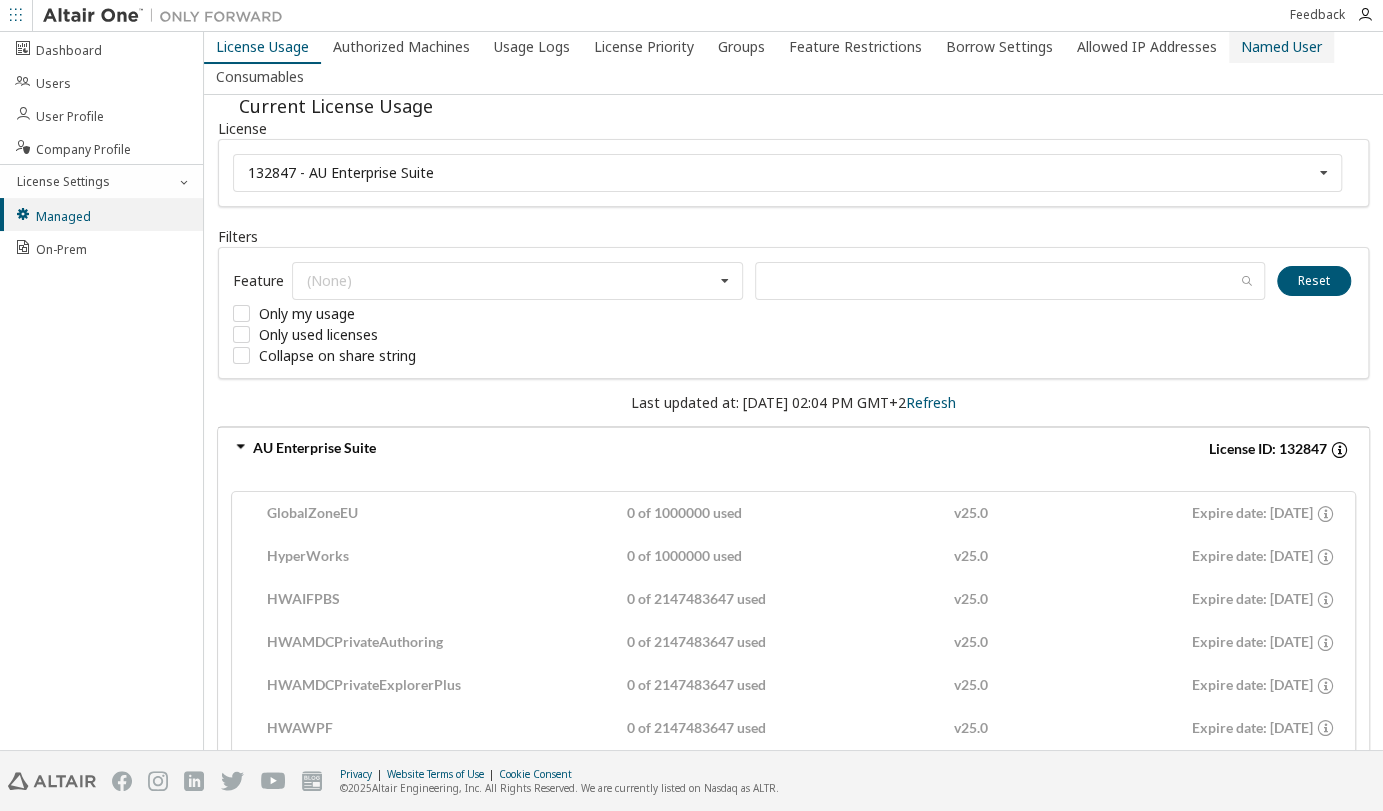 click on "Named User" at bounding box center (1281, 47) 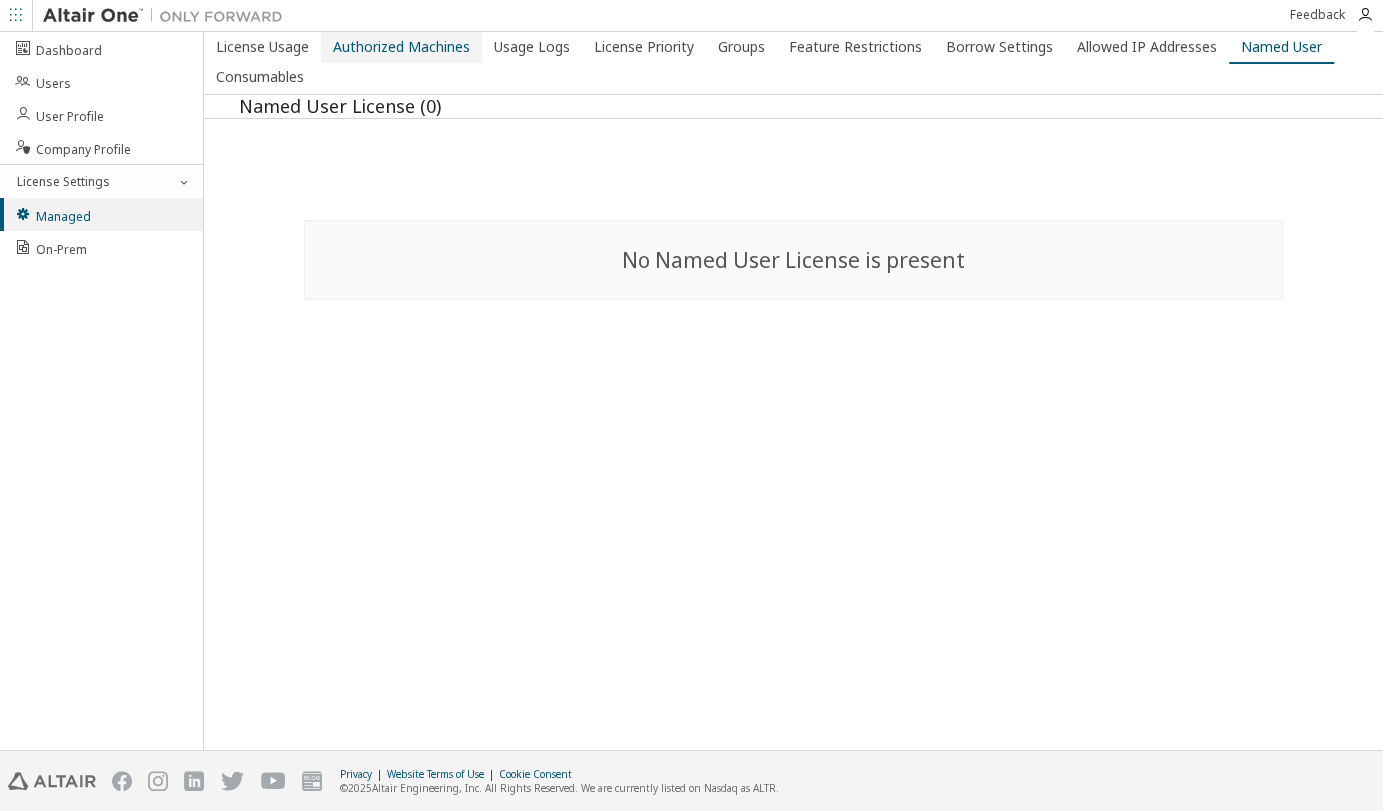click on "Authorized Machines" at bounding box center [401, 47] 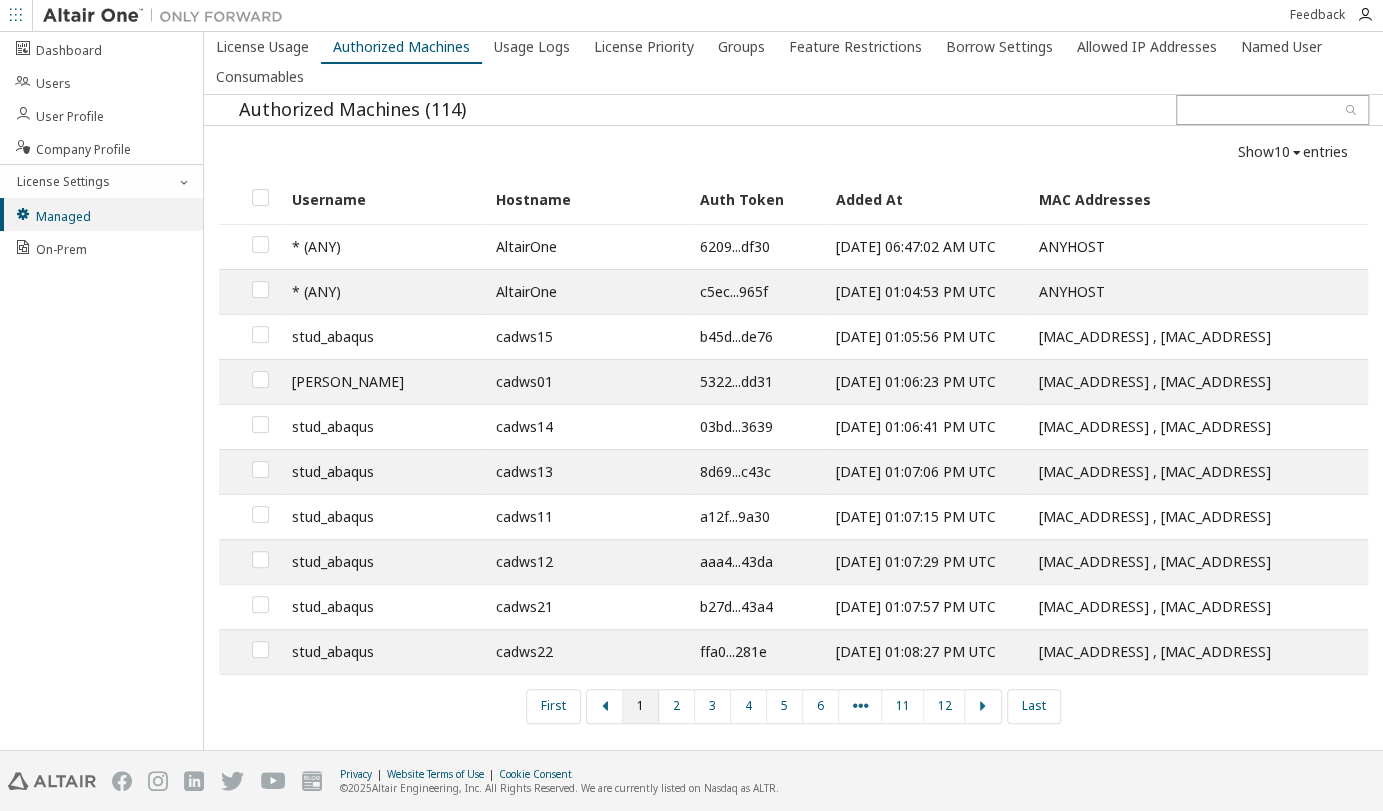 drag, startPoint x: 434, startPoint y: 53, endPoint x: 761, endPoint y: 105, distance: 331.10873 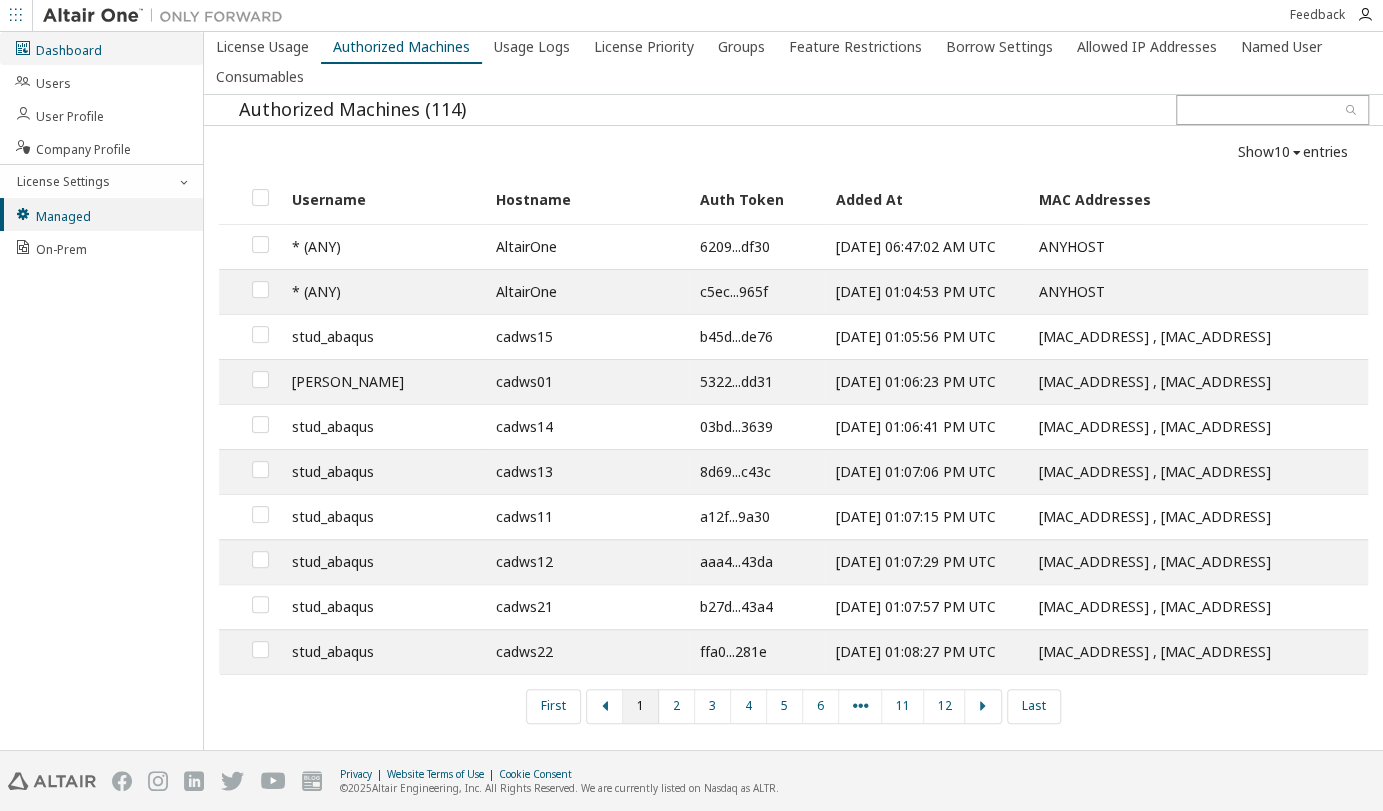 click on "Dashboard" at bounding box center (58, 48) 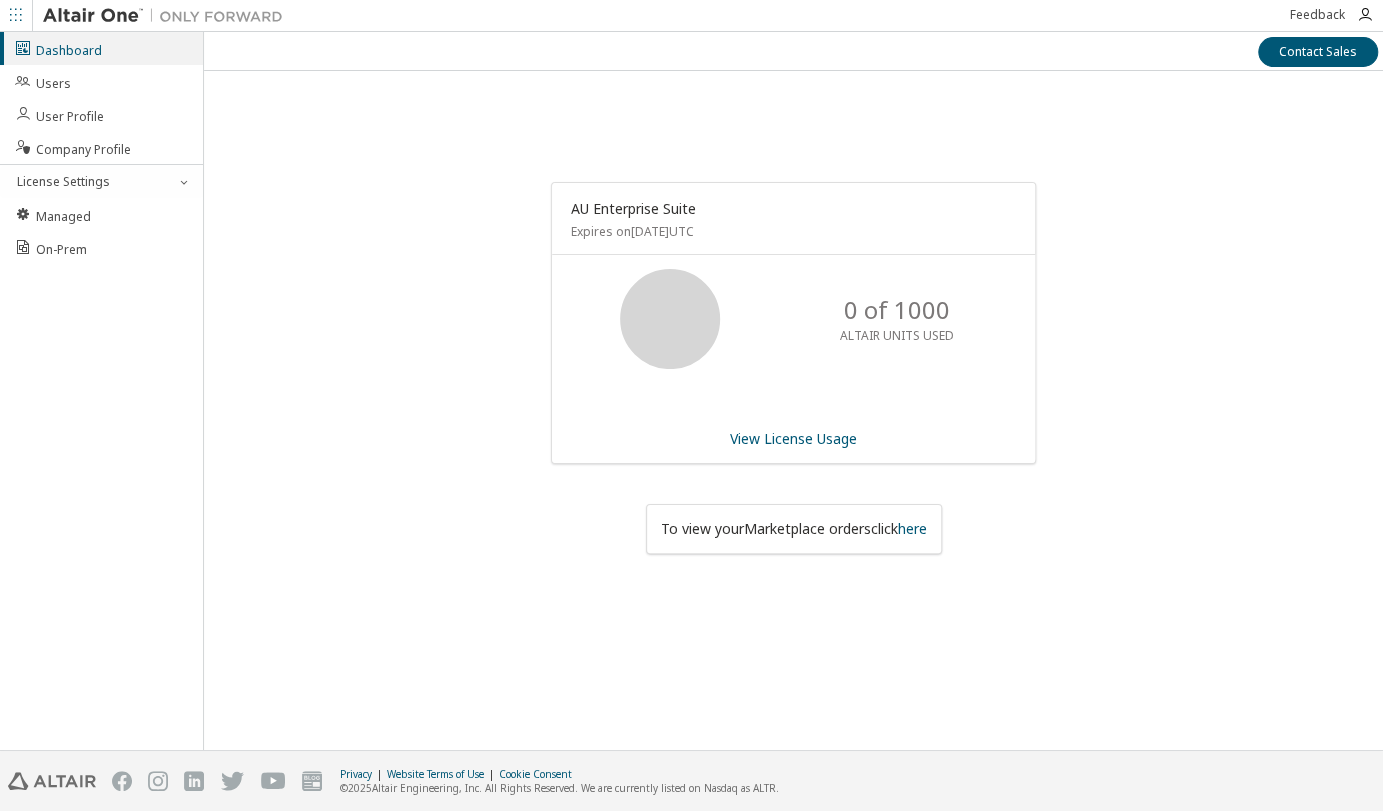 click 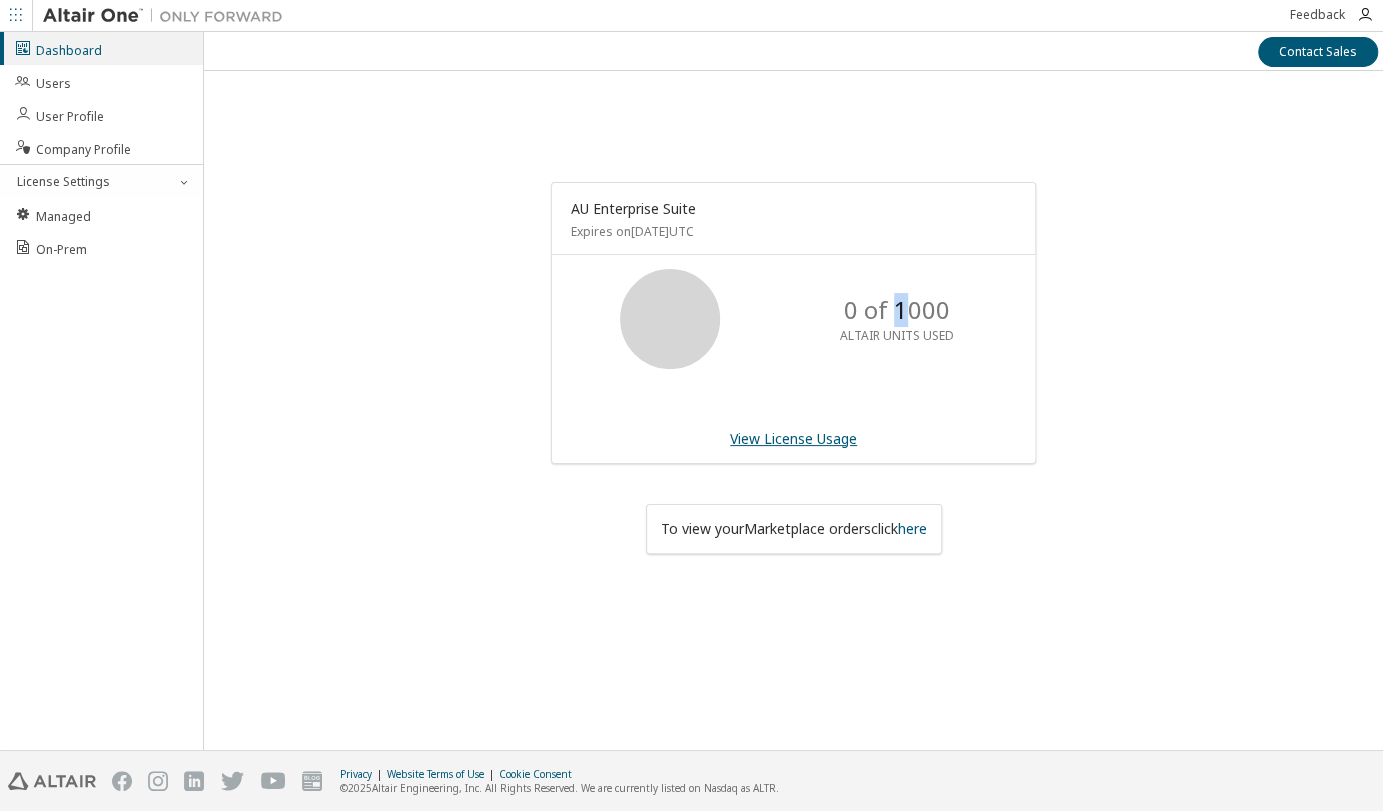click on "View License Usage" at bounding box center (793, 438) 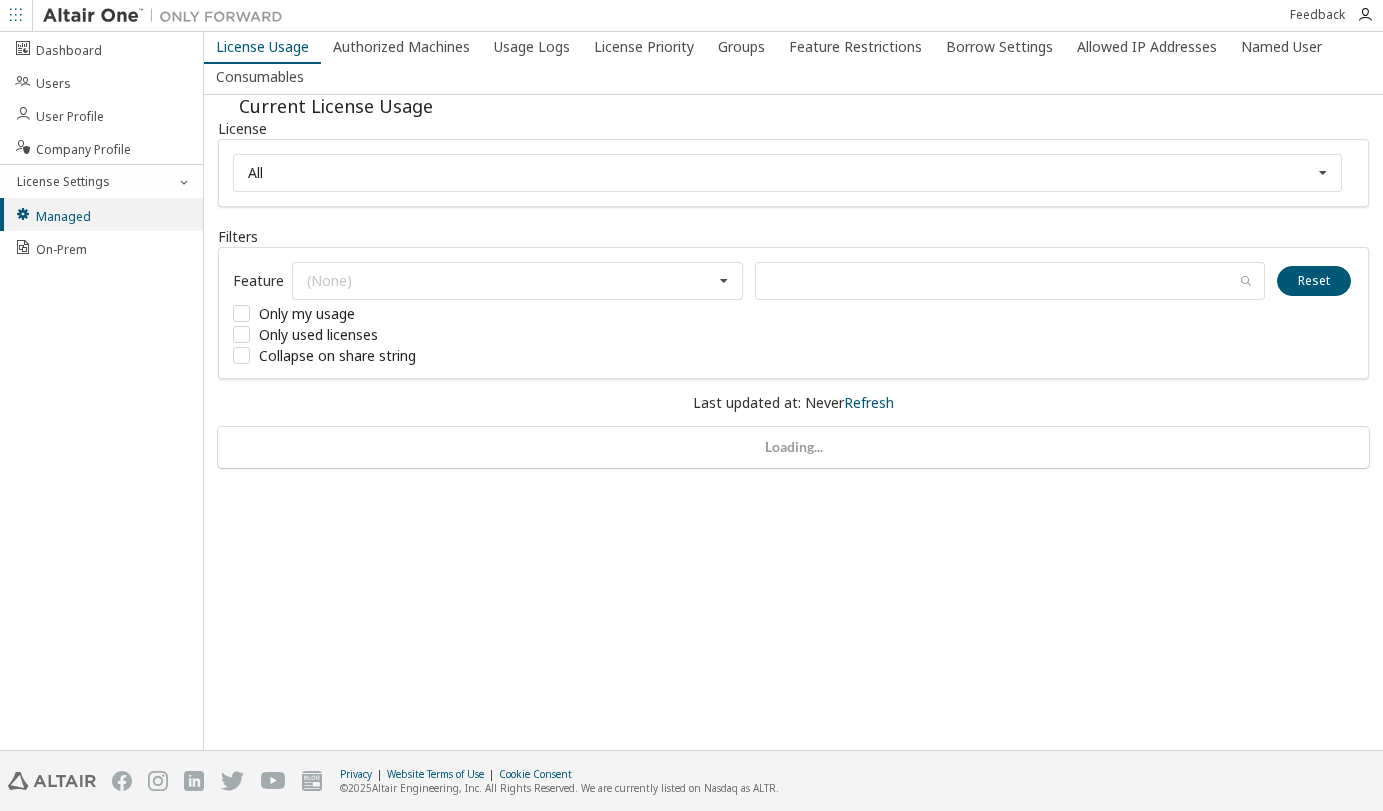 scroll, scrollTop: 0, scrollLeft: 0, axis: both 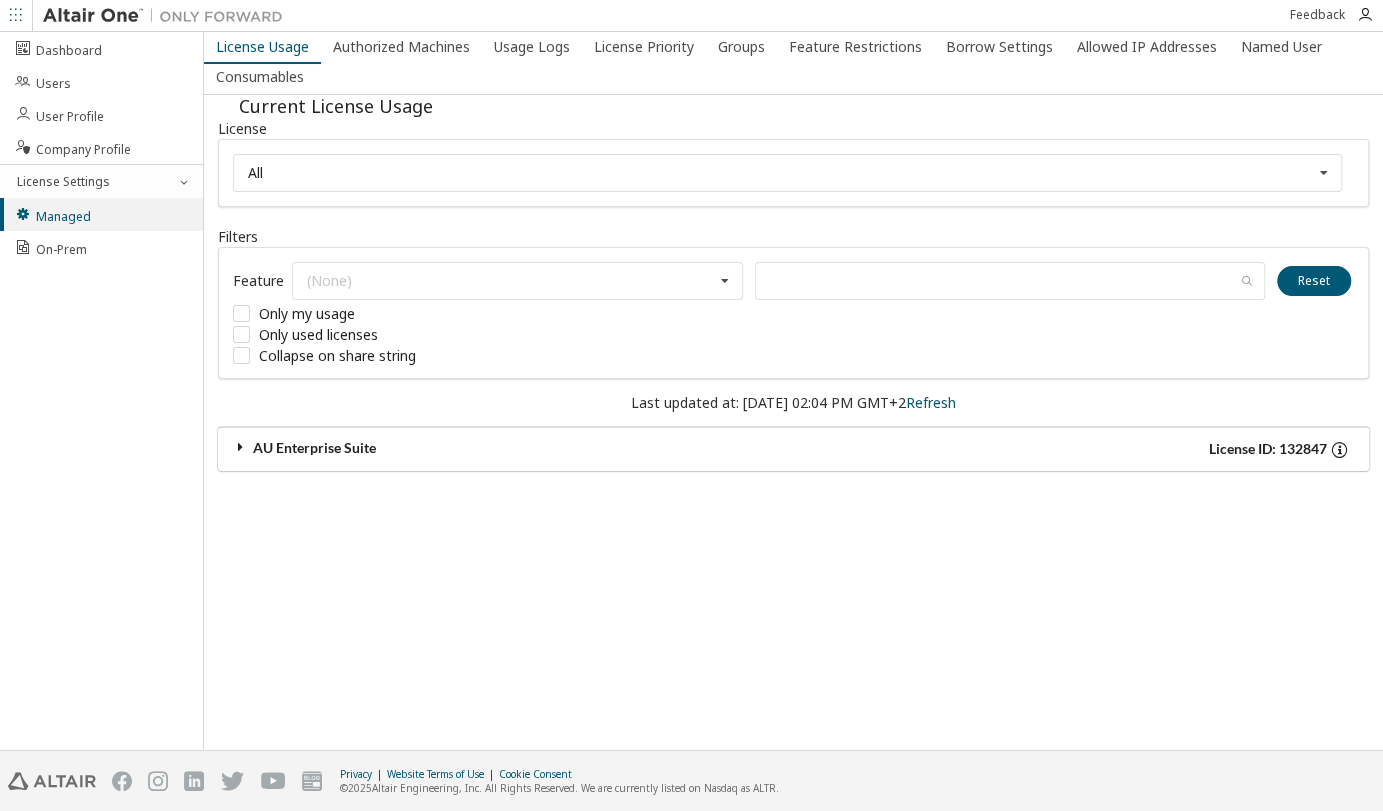 click on "AU Enterprise Suite" at bounding box center (513, 449) 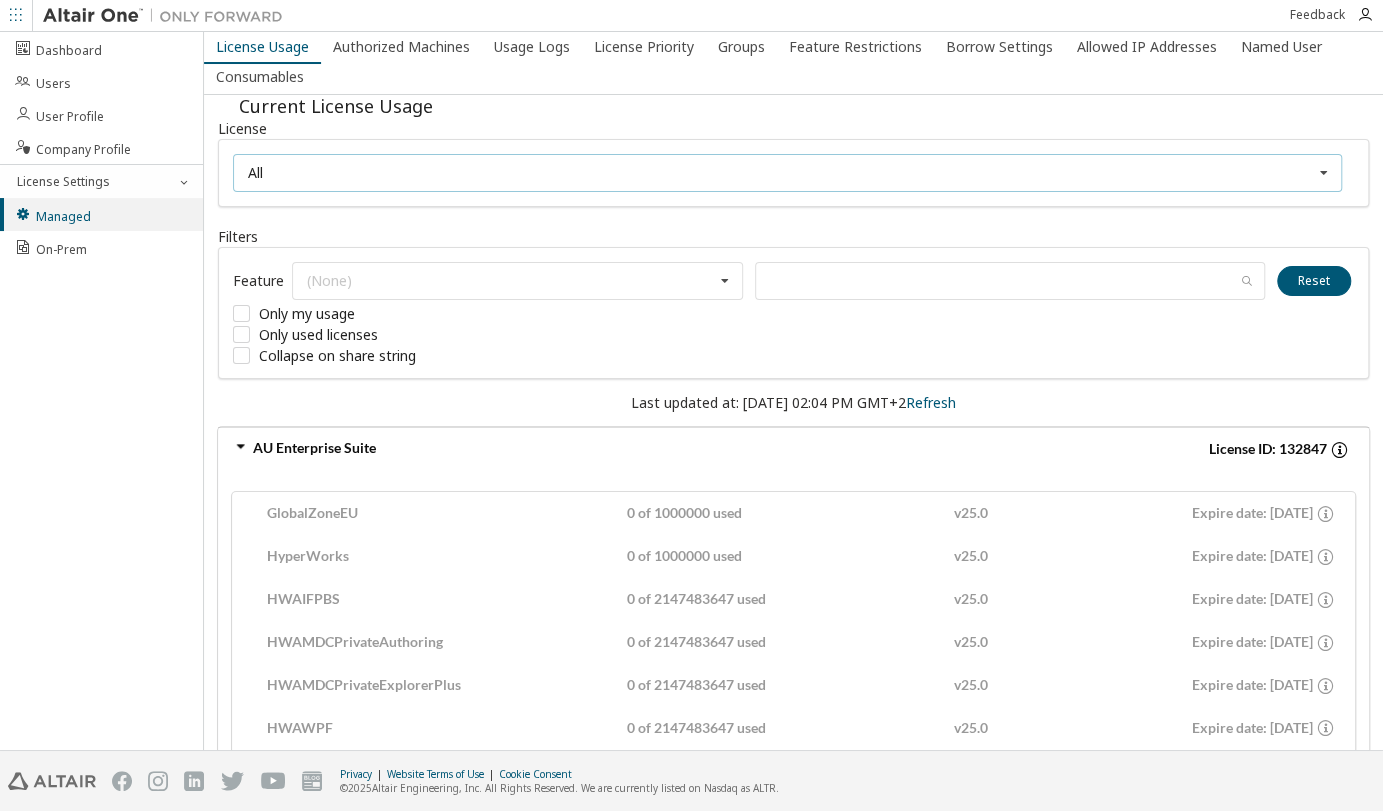 click at bounding box center (1323, 173) 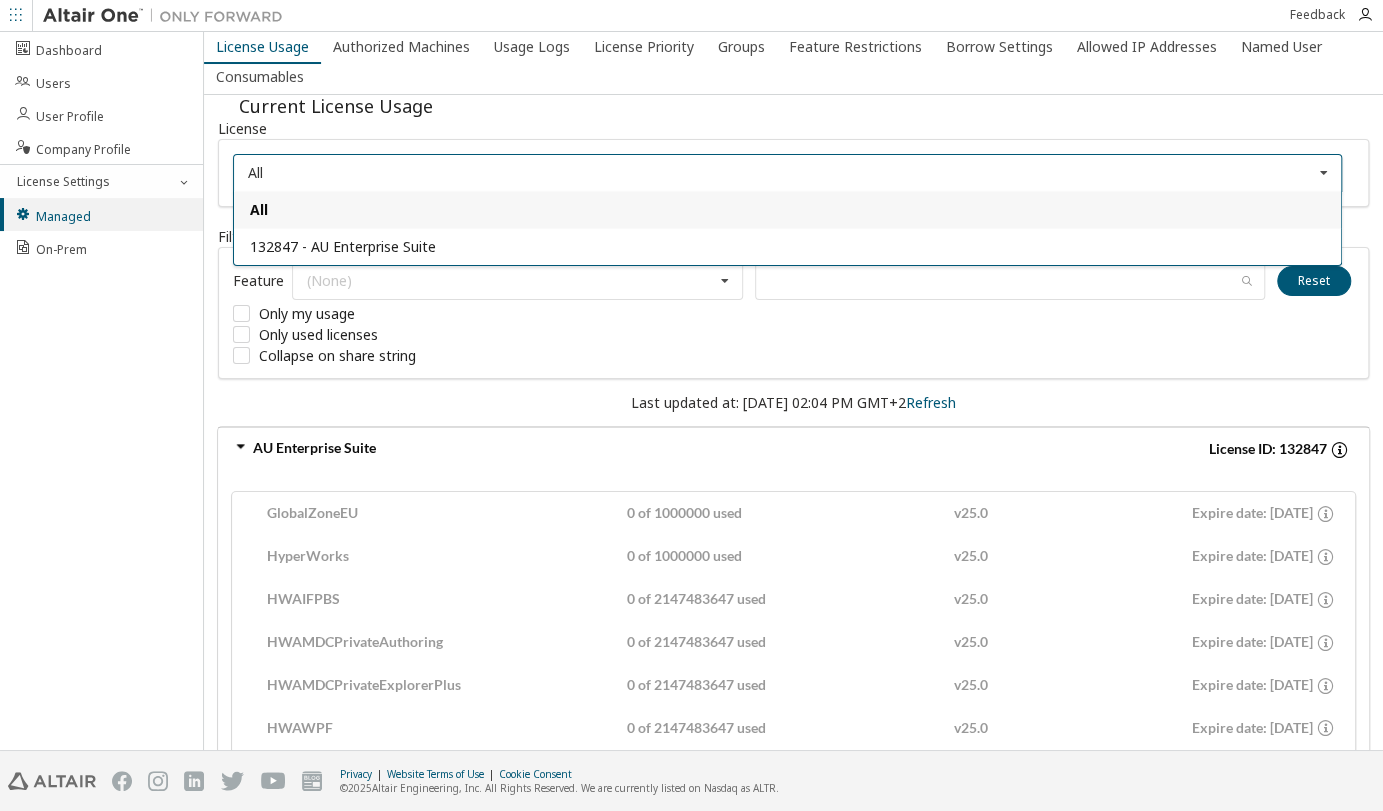 click at bounding box center (1323, 173) 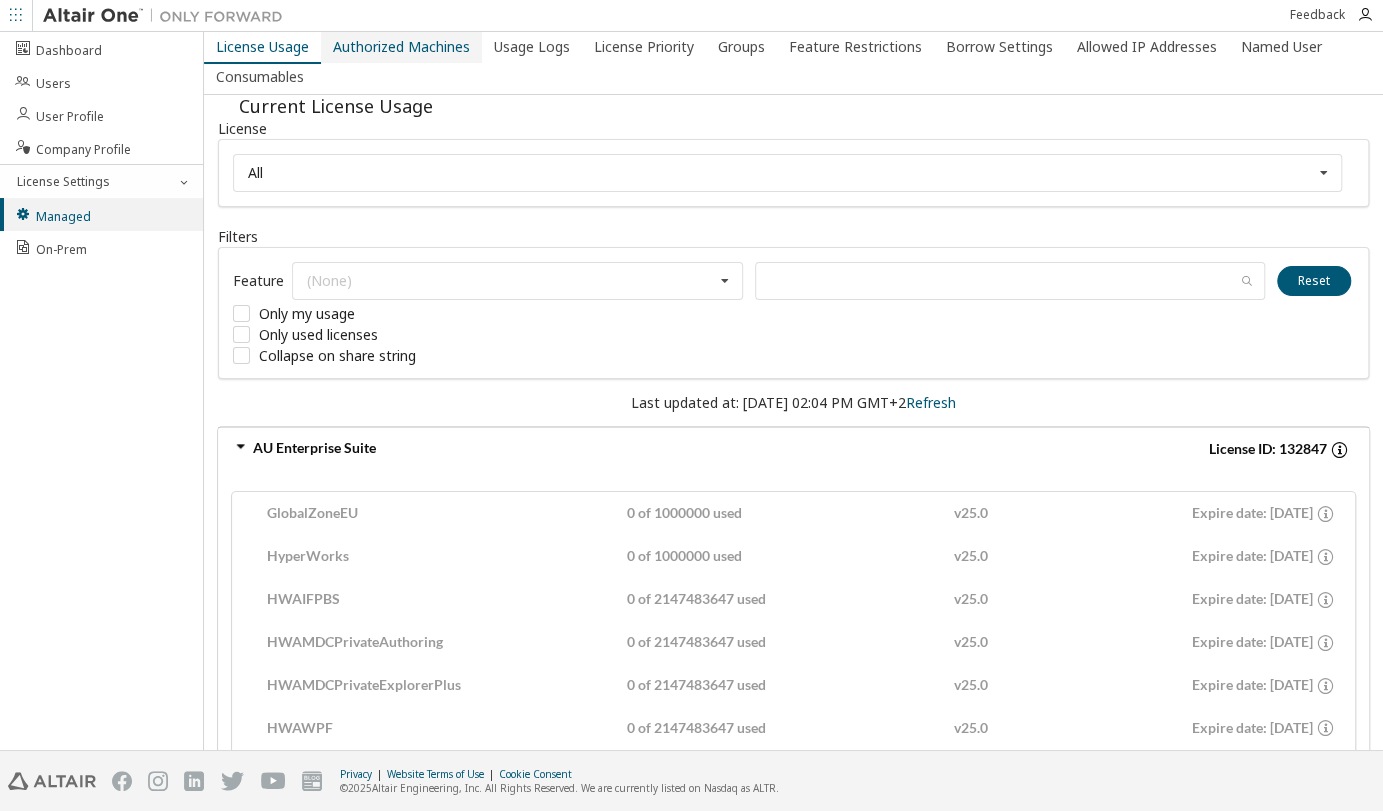 click on "Authorized Machines" at bounding box center (401, 47) 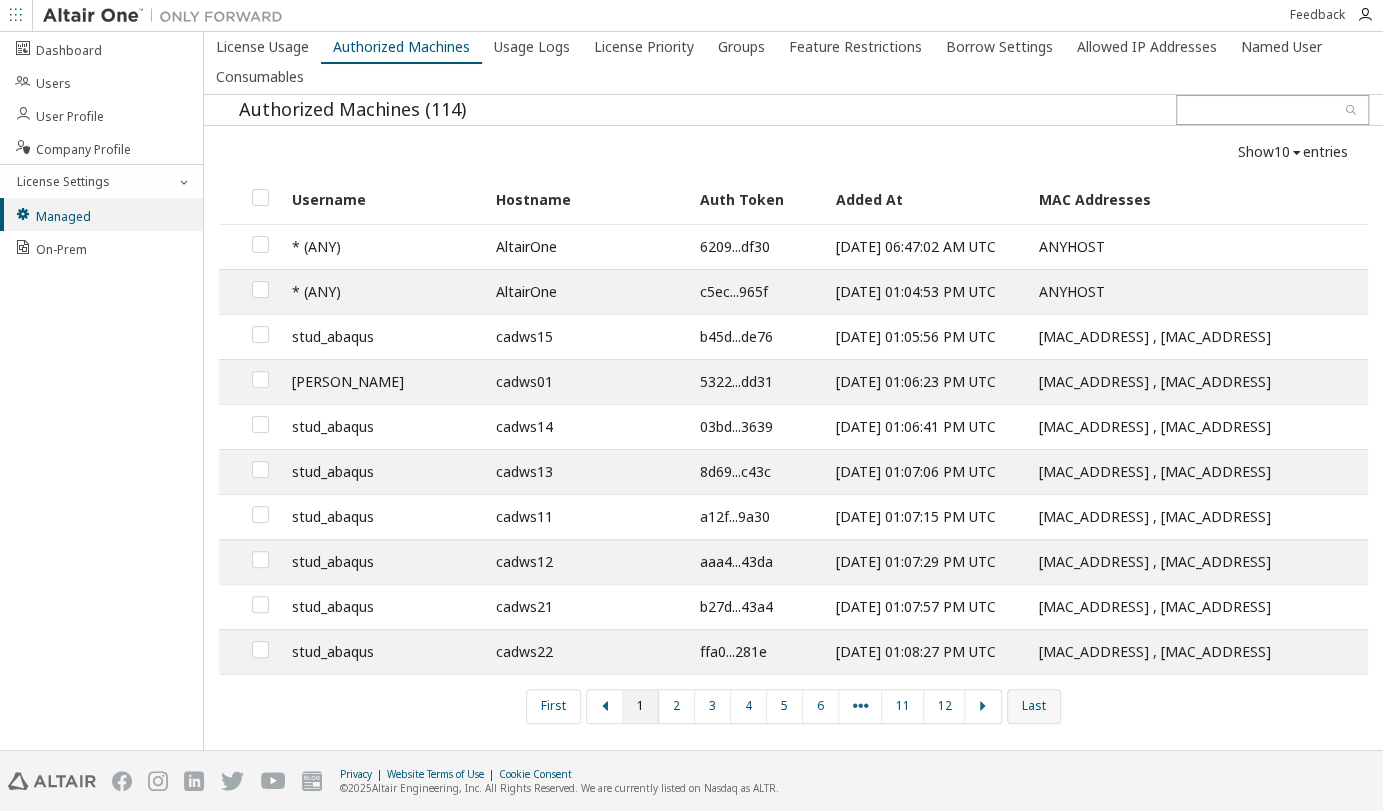 click on "Last" at bounding box center [1033, 706] 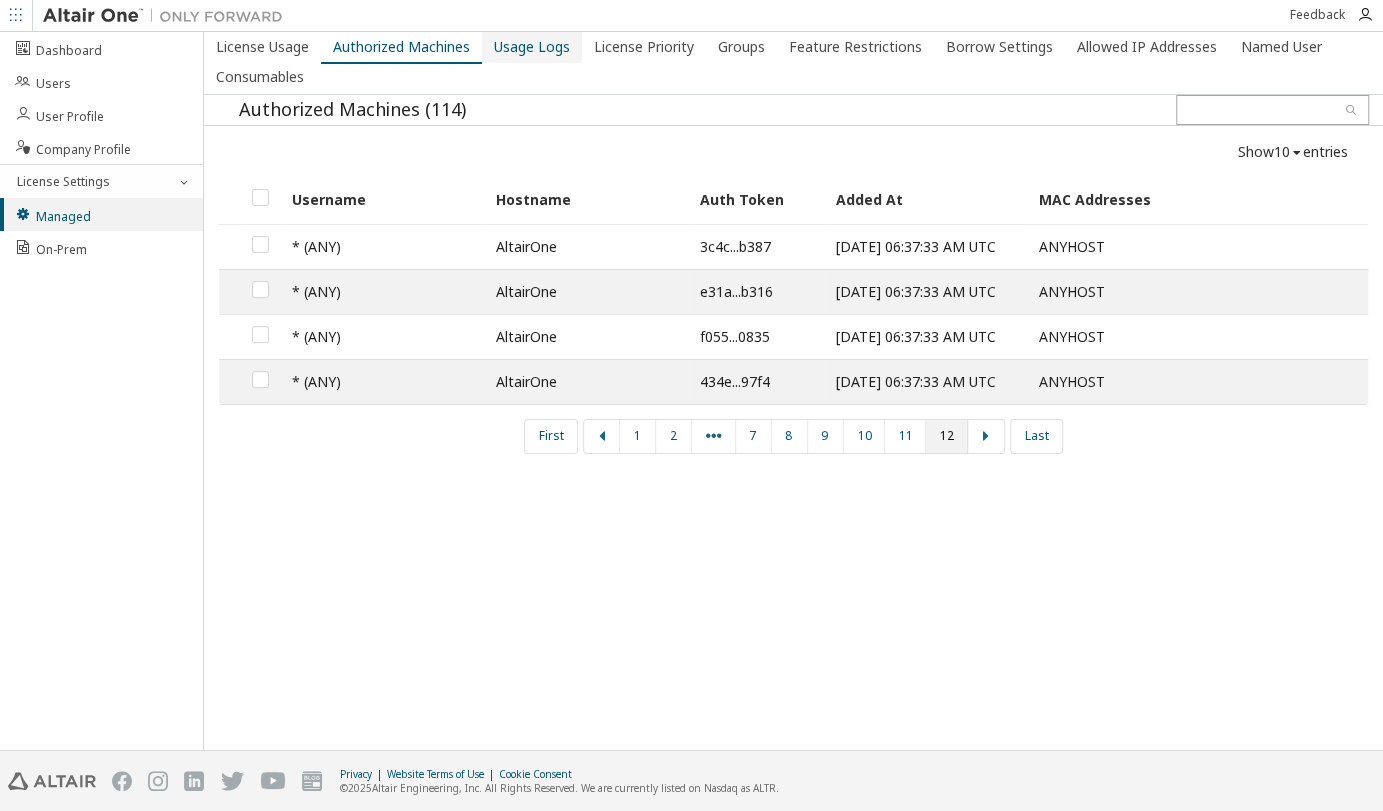click on "Usage Logs" at bounding box center (532, 47) 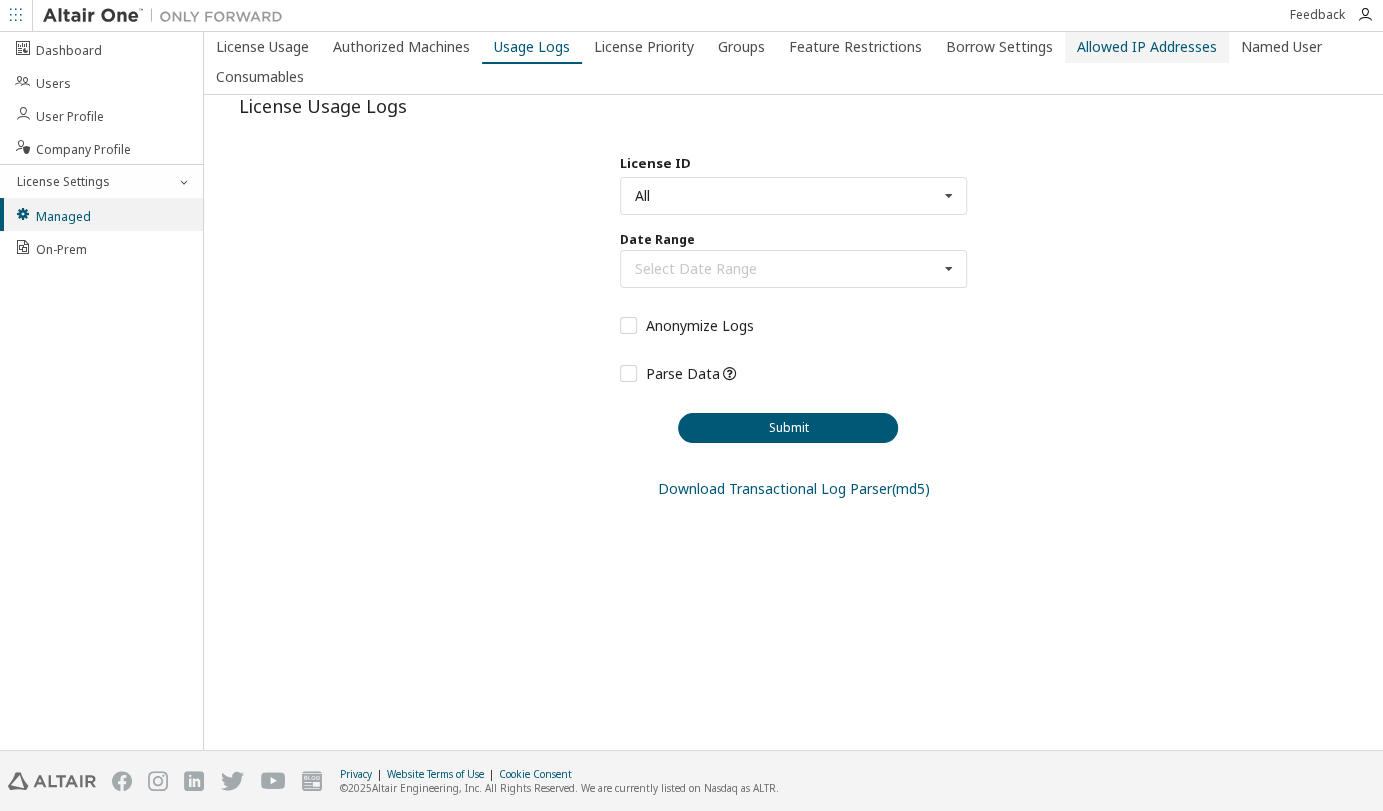 click on "Allowed IP Addresses" at bounding box center [1147, 47] 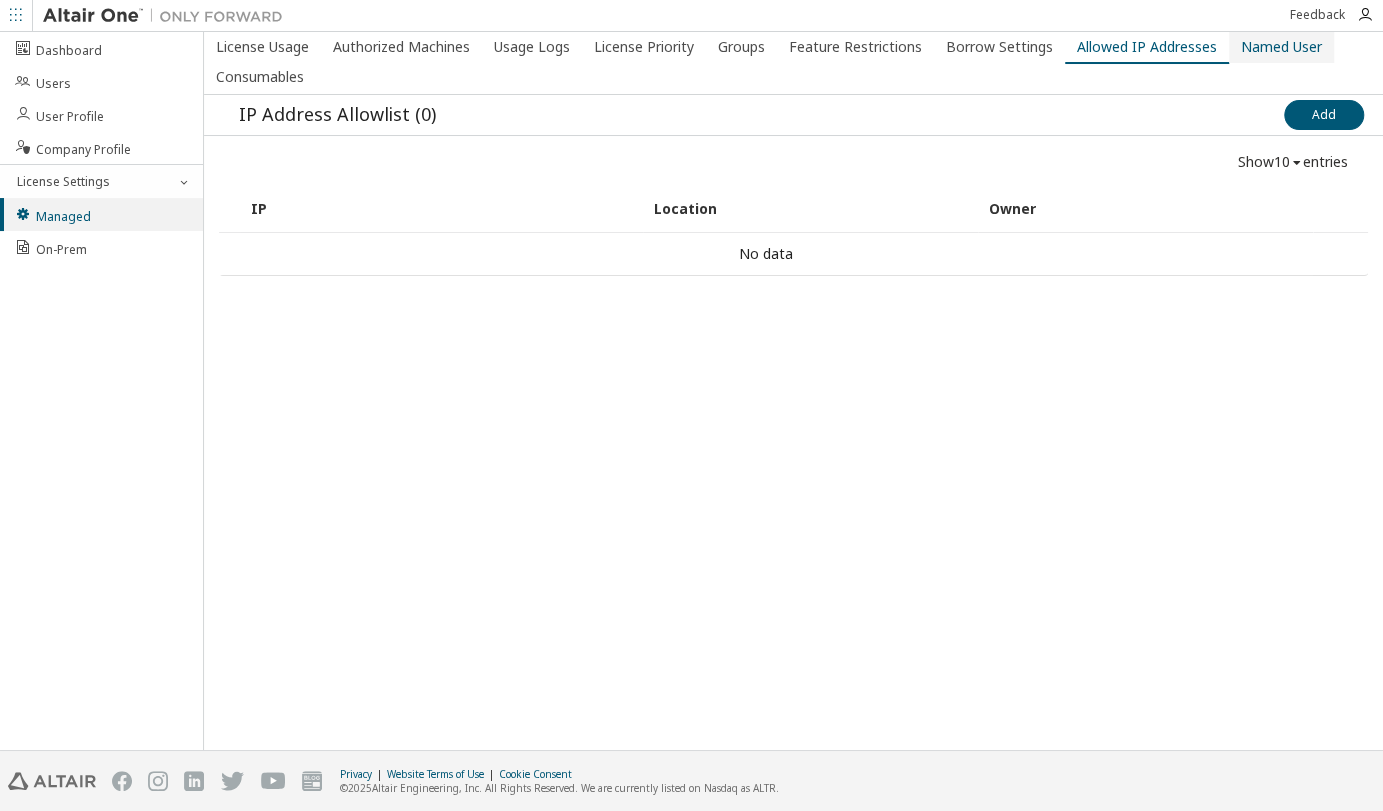 click on "Named User" at bounding box center [1281, 47] 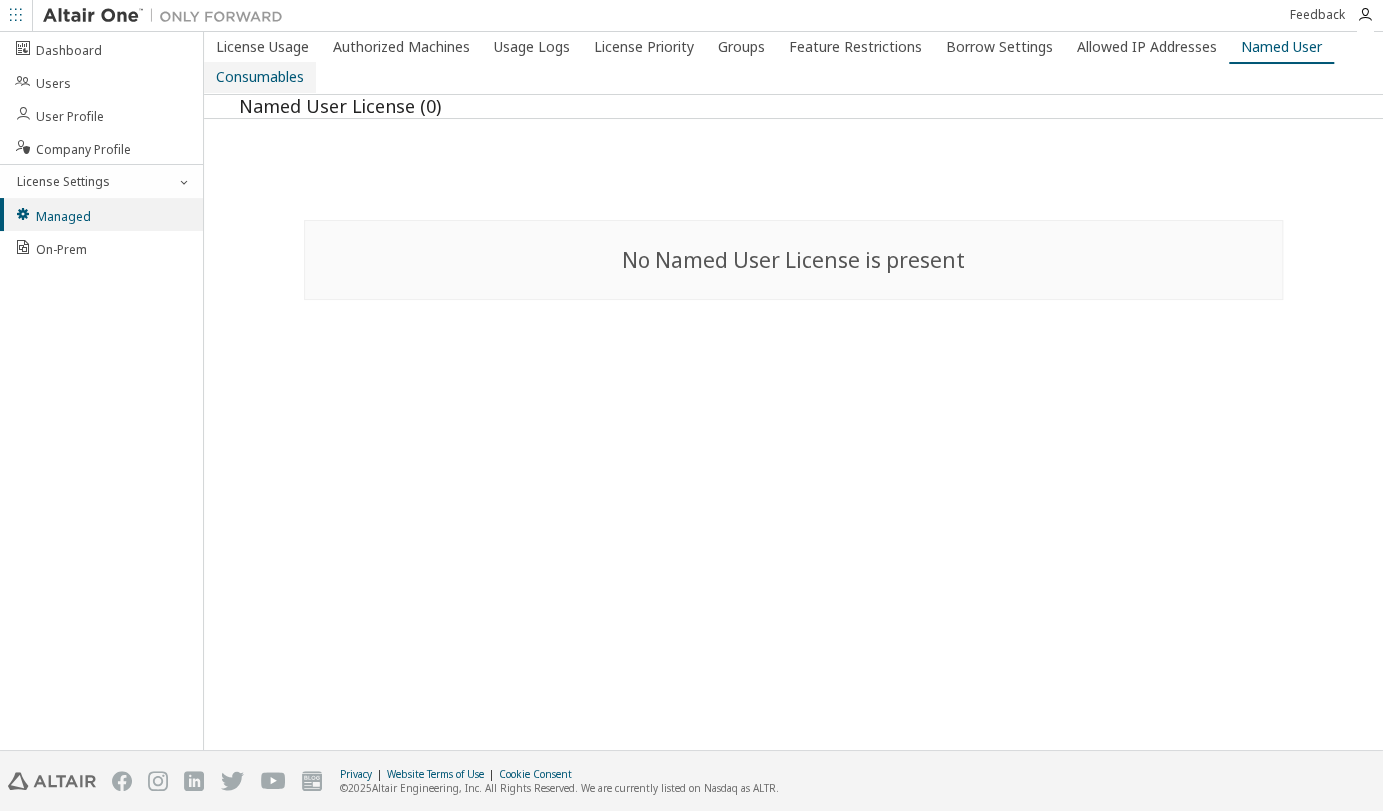 click on "Consumables" at bounding box center [260, 77] 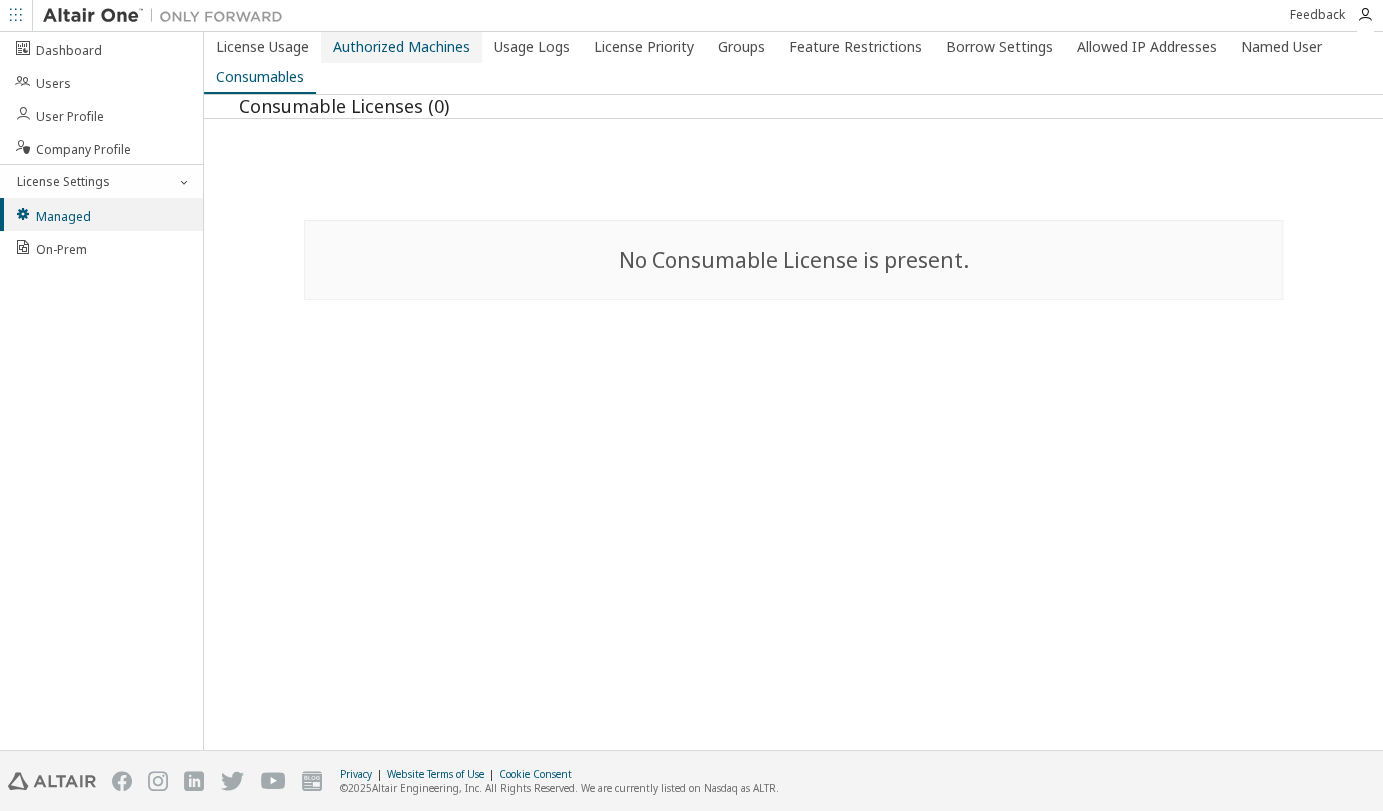 click on "Authorized Machines" at bounding box center (401, 47) 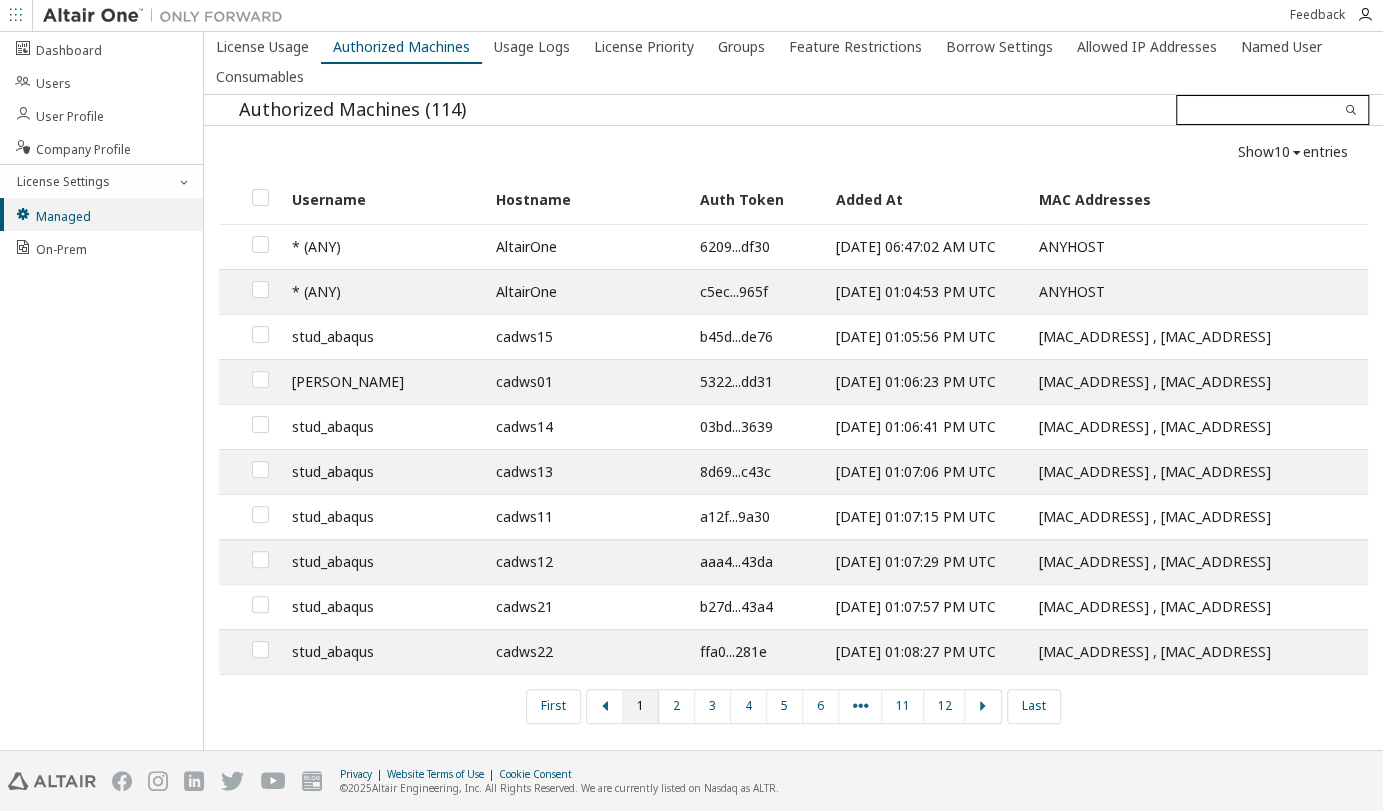 click at bounding box center (1272, 110) 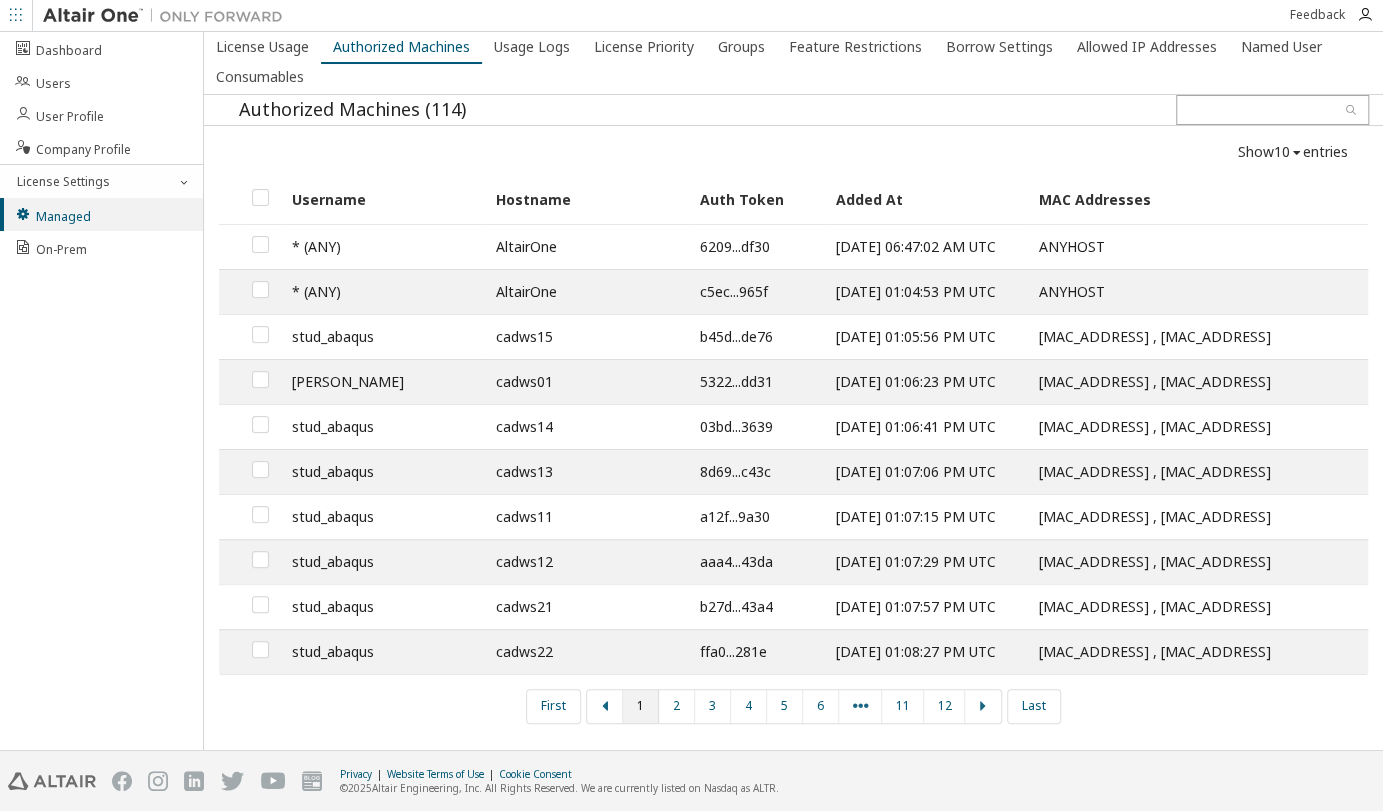 click at bounding box center [1296, 153] 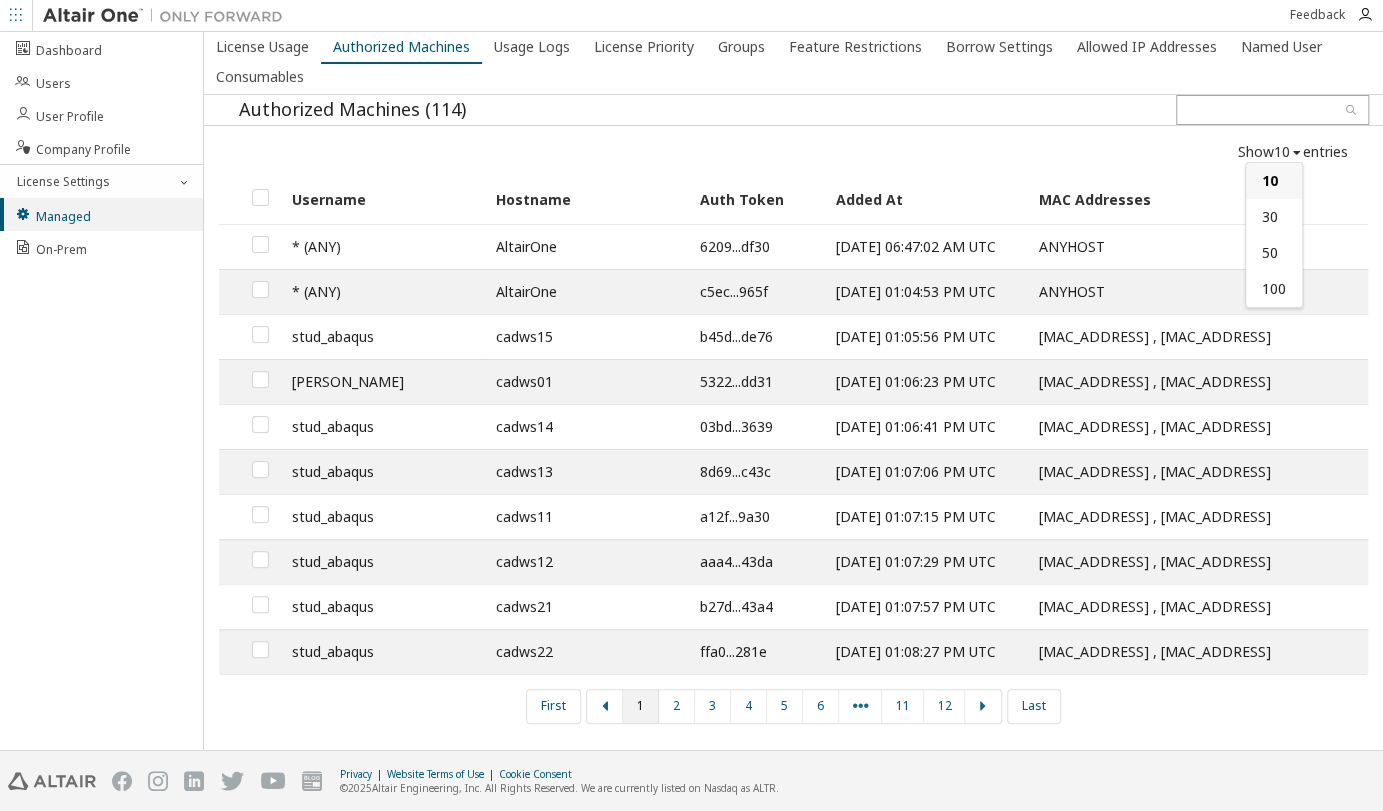 click at bounding box center [1296, 153] 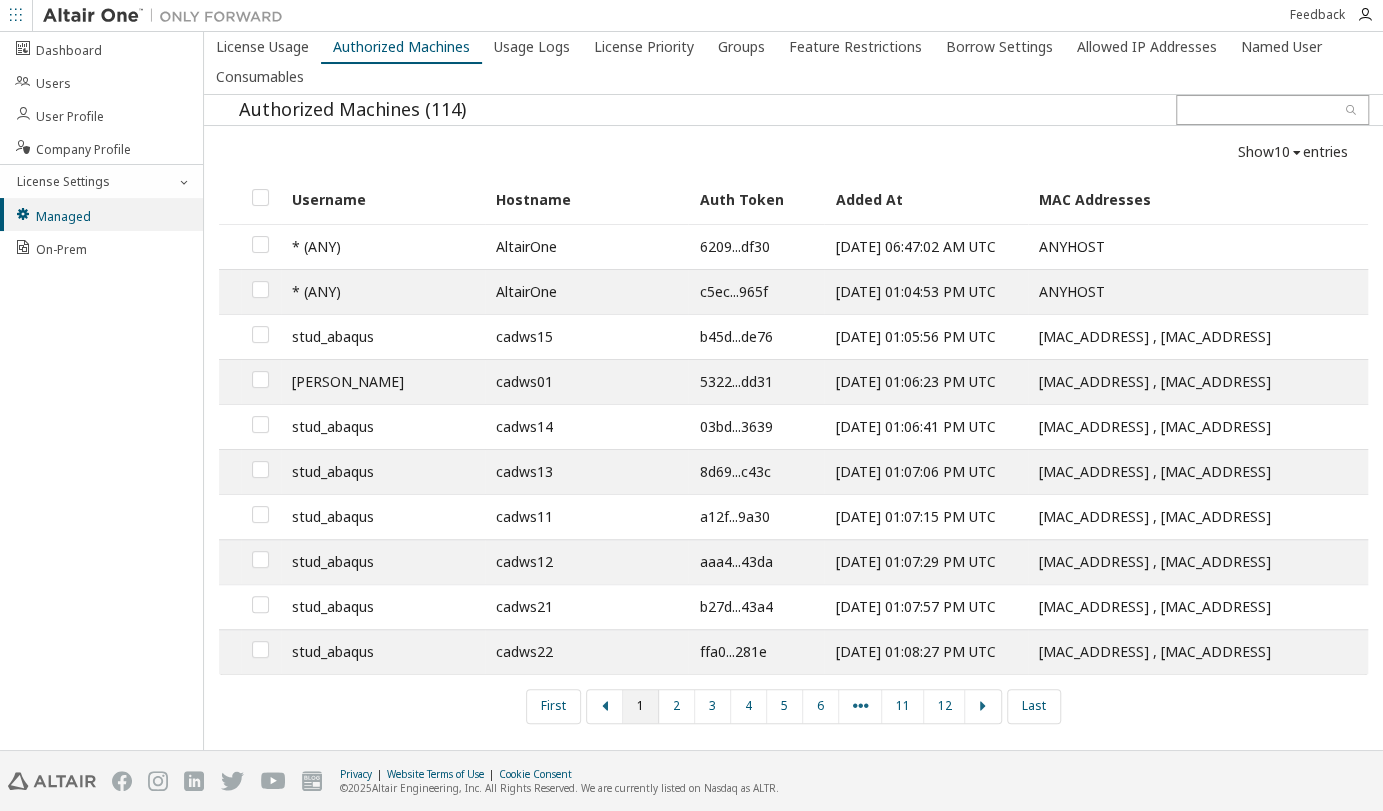 click on "Show  10 10 30 50 100 entries" at bounding box center (793, 152) 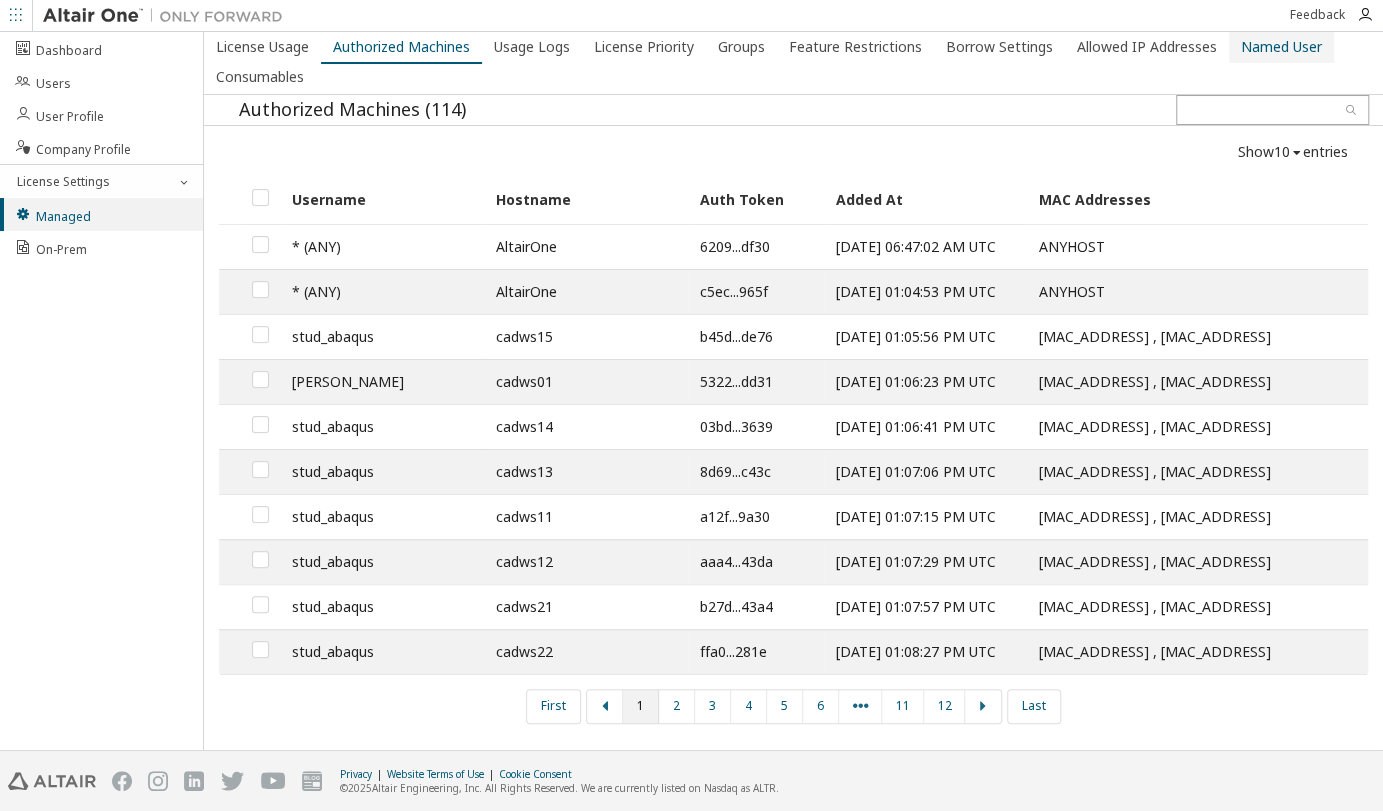 click on "Named User" at bounding box center (1281, 47) 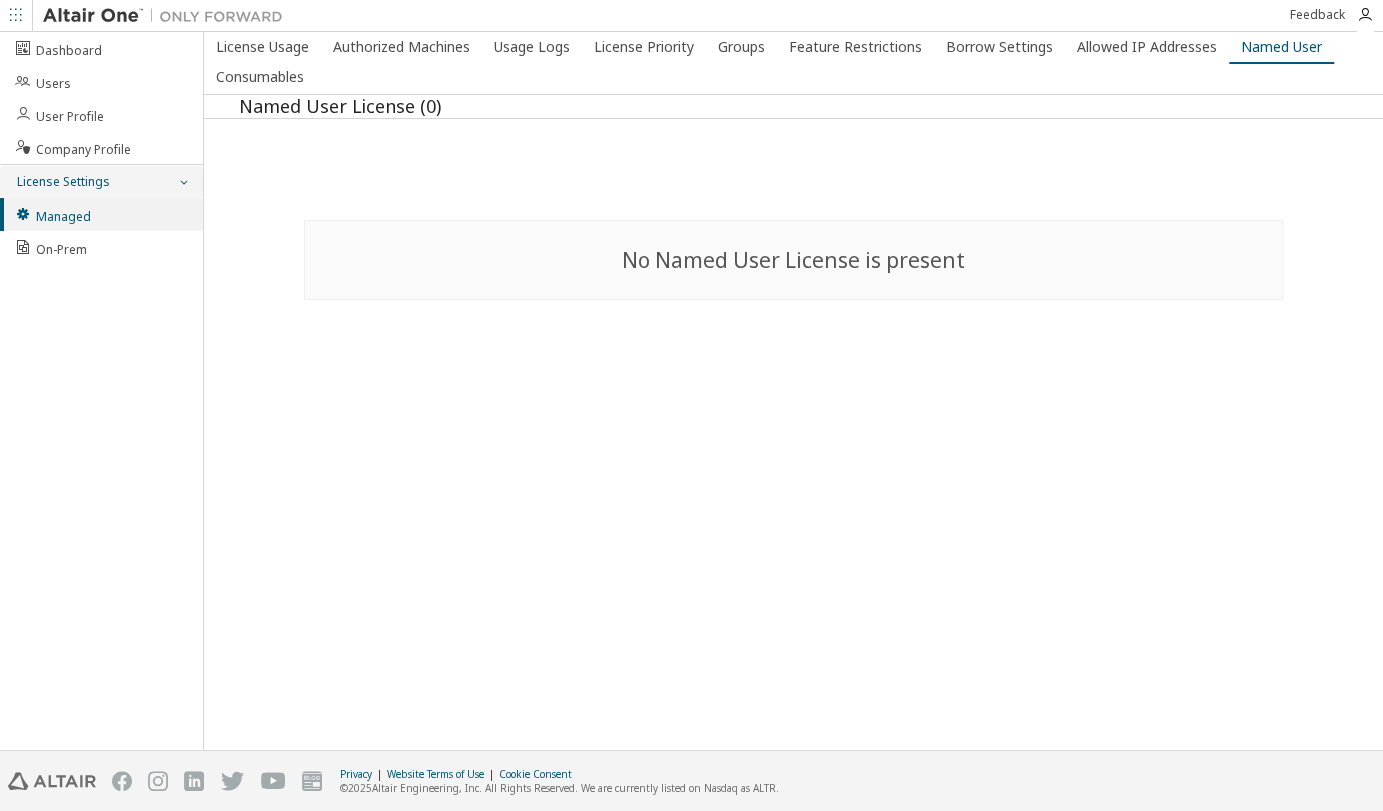 click on "License Settings" at bounding box center [62, 182] 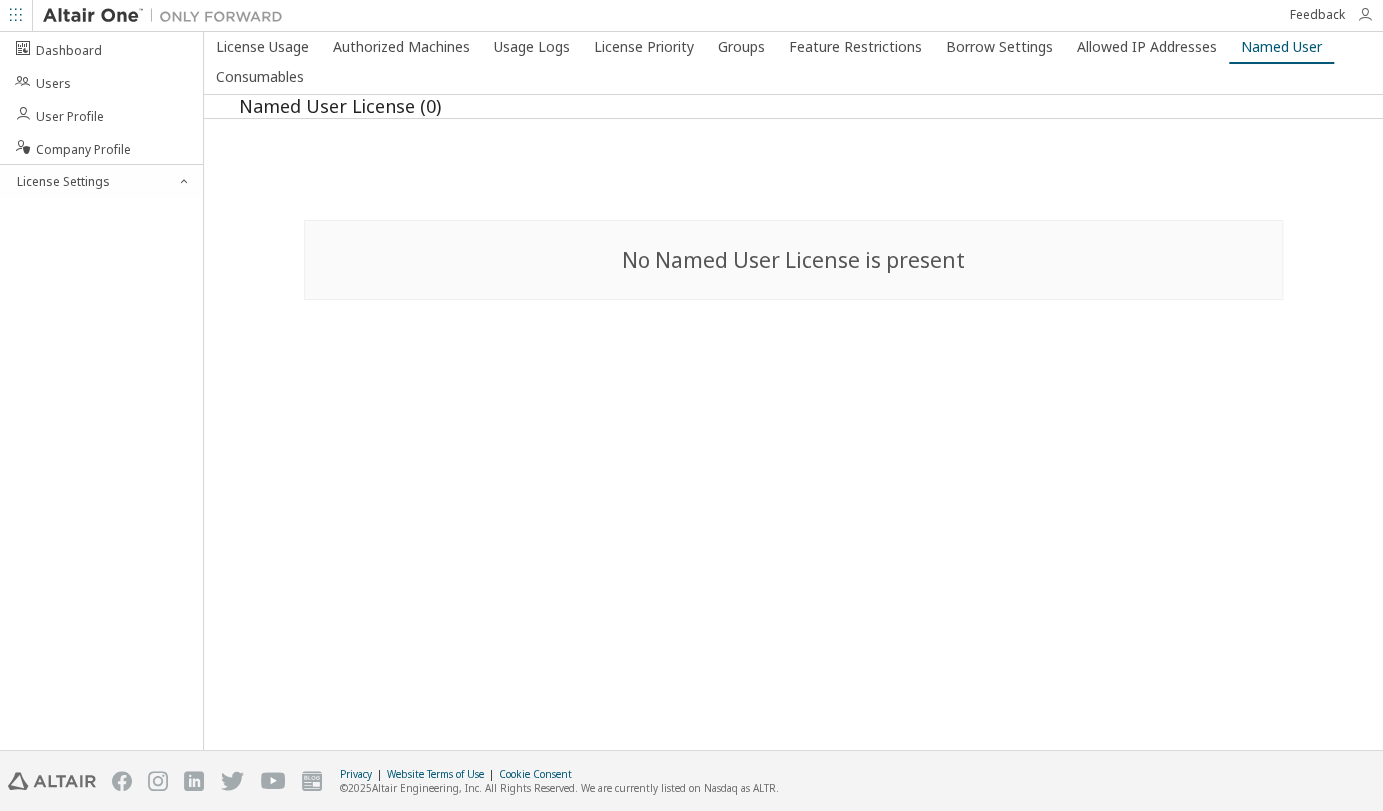 click at bounding box center (1365, 15) 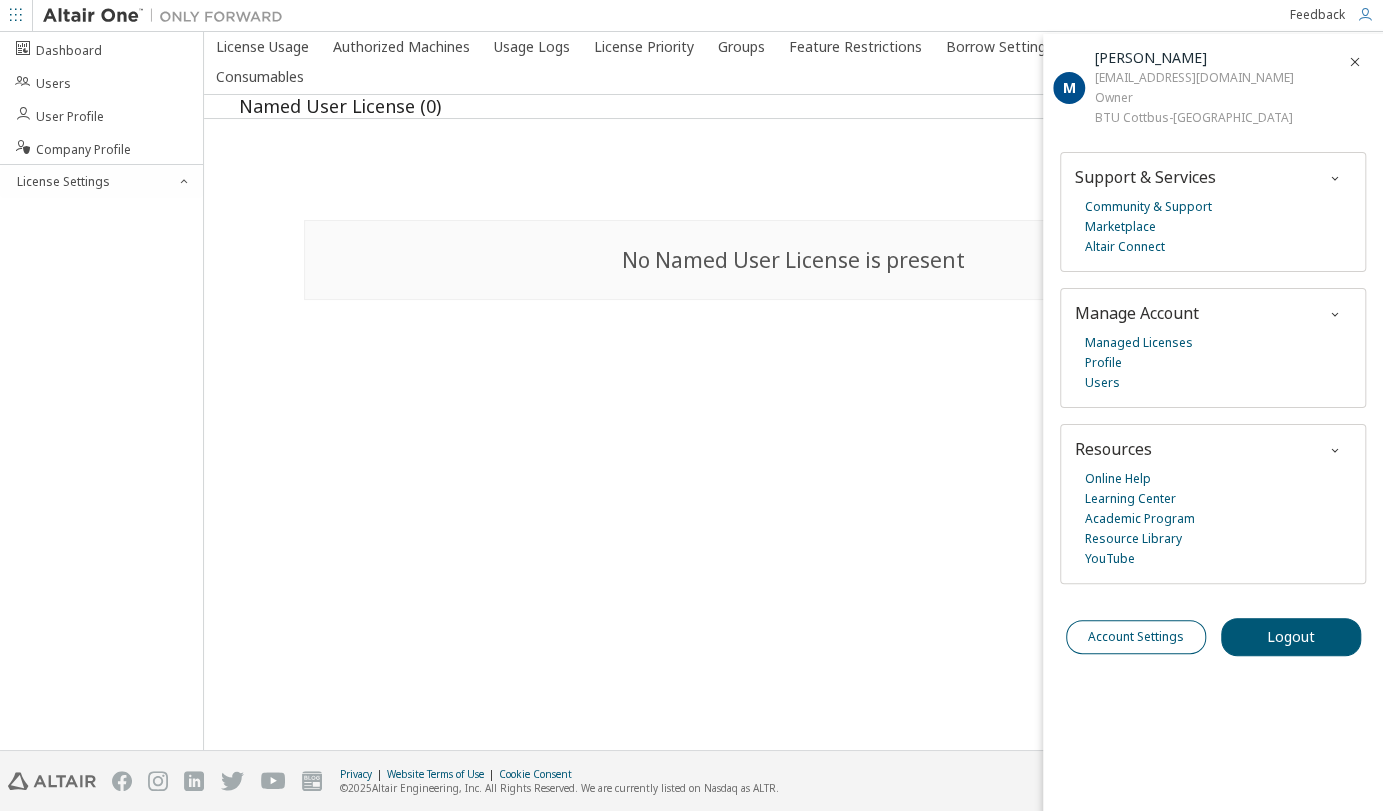 click on "Account Settings" at bounding box center [1136, 637] 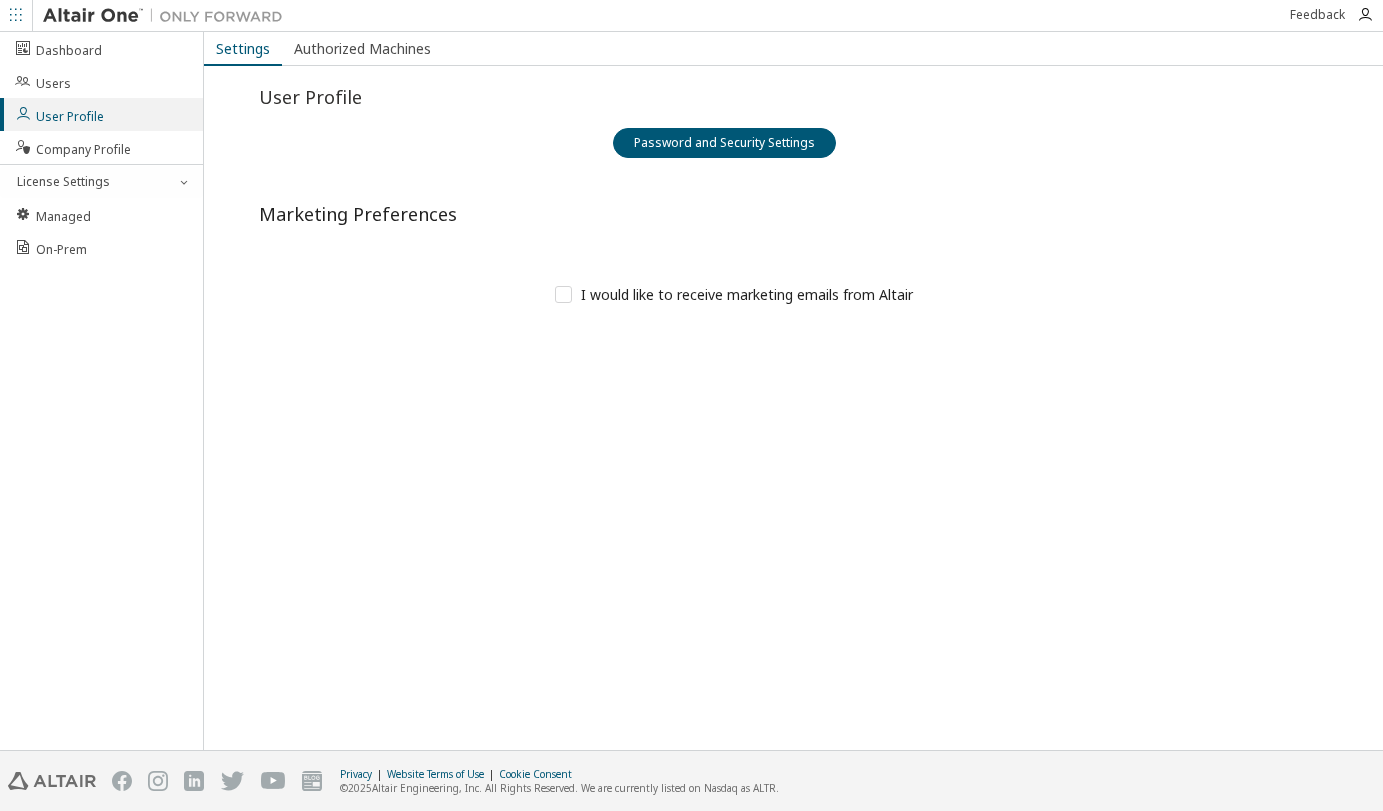 scroll, scrollTop: 0, scrollLeft: 0, axis: both 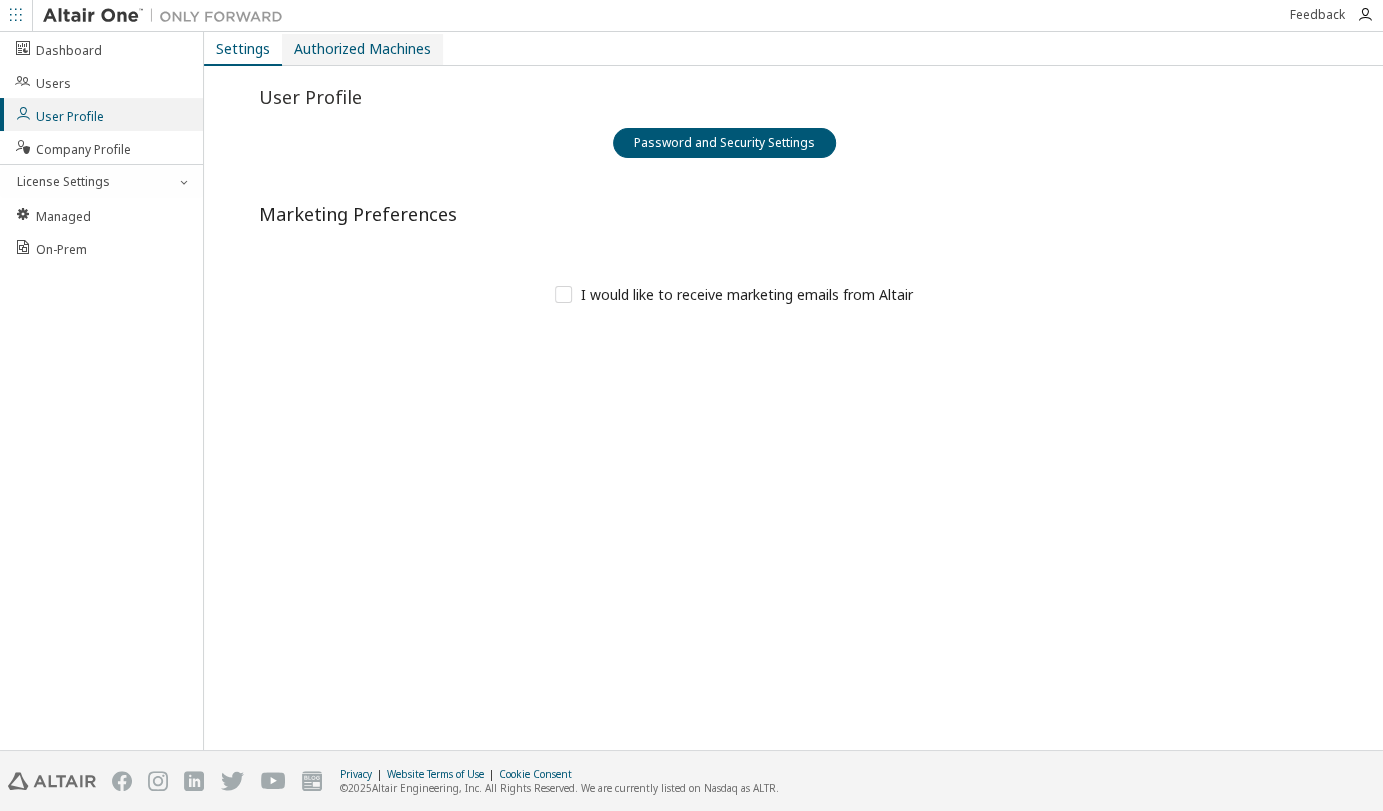 click on "Authorized Machines" at bounding box center [362, 49] 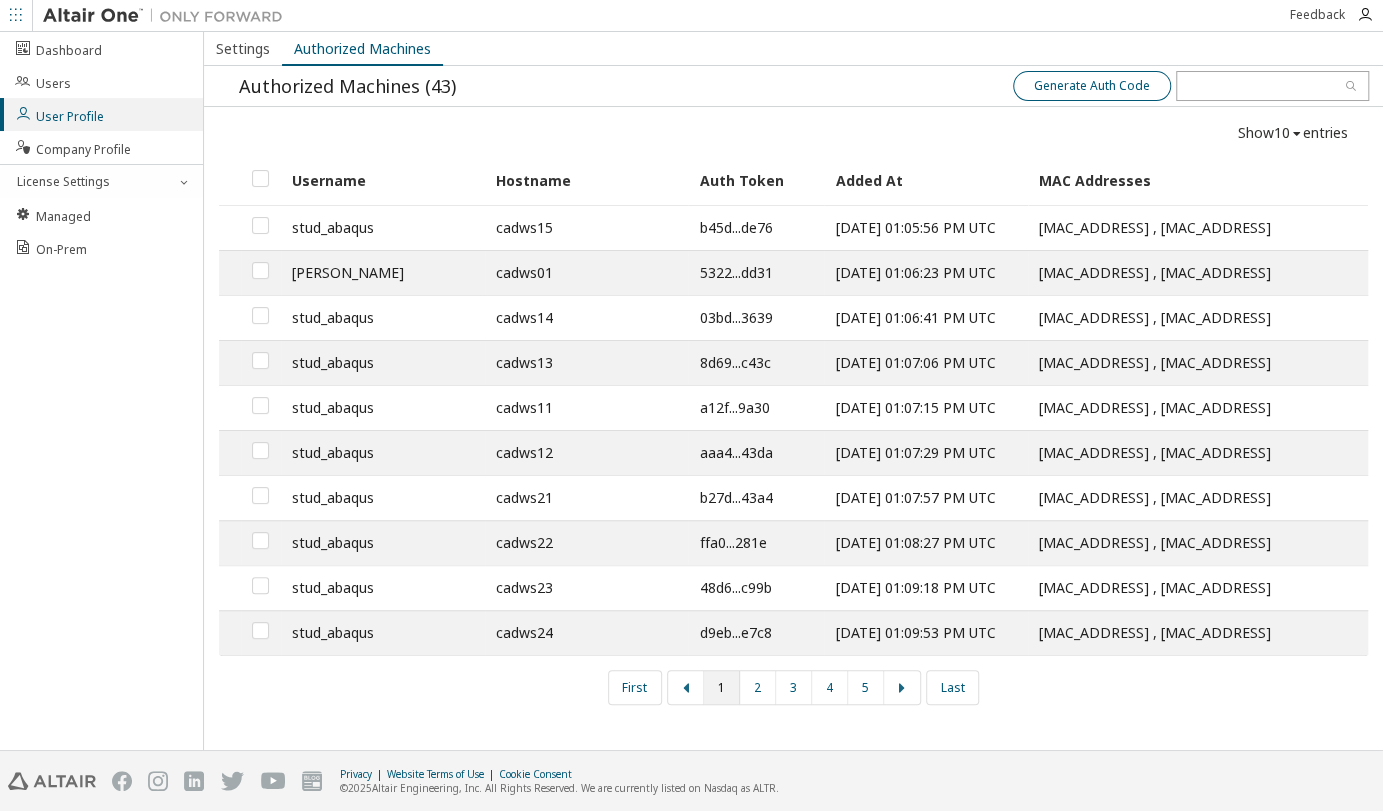 click on "Generate Auth Code" at bounding box center (1092, 86) 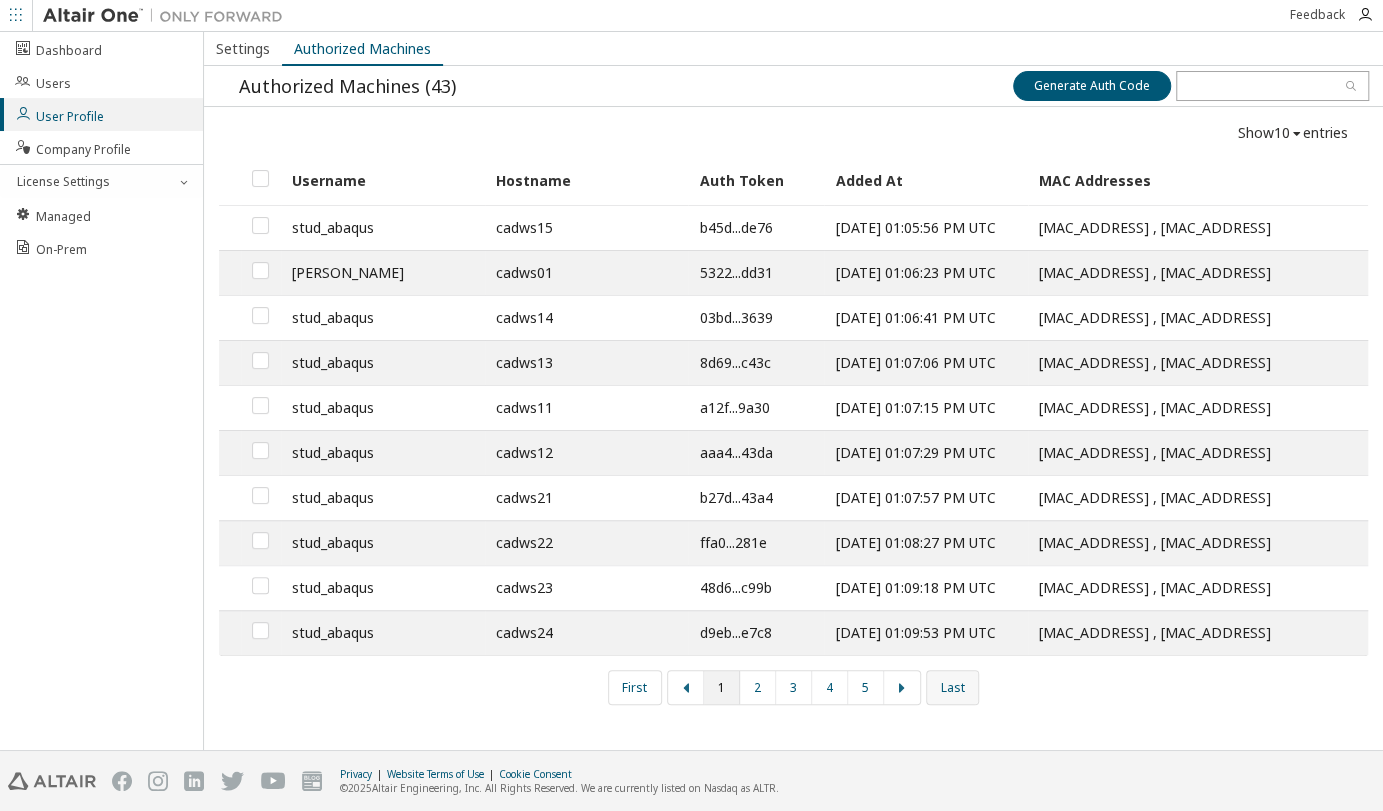 click on "Last" at bounding box center [952, 687] 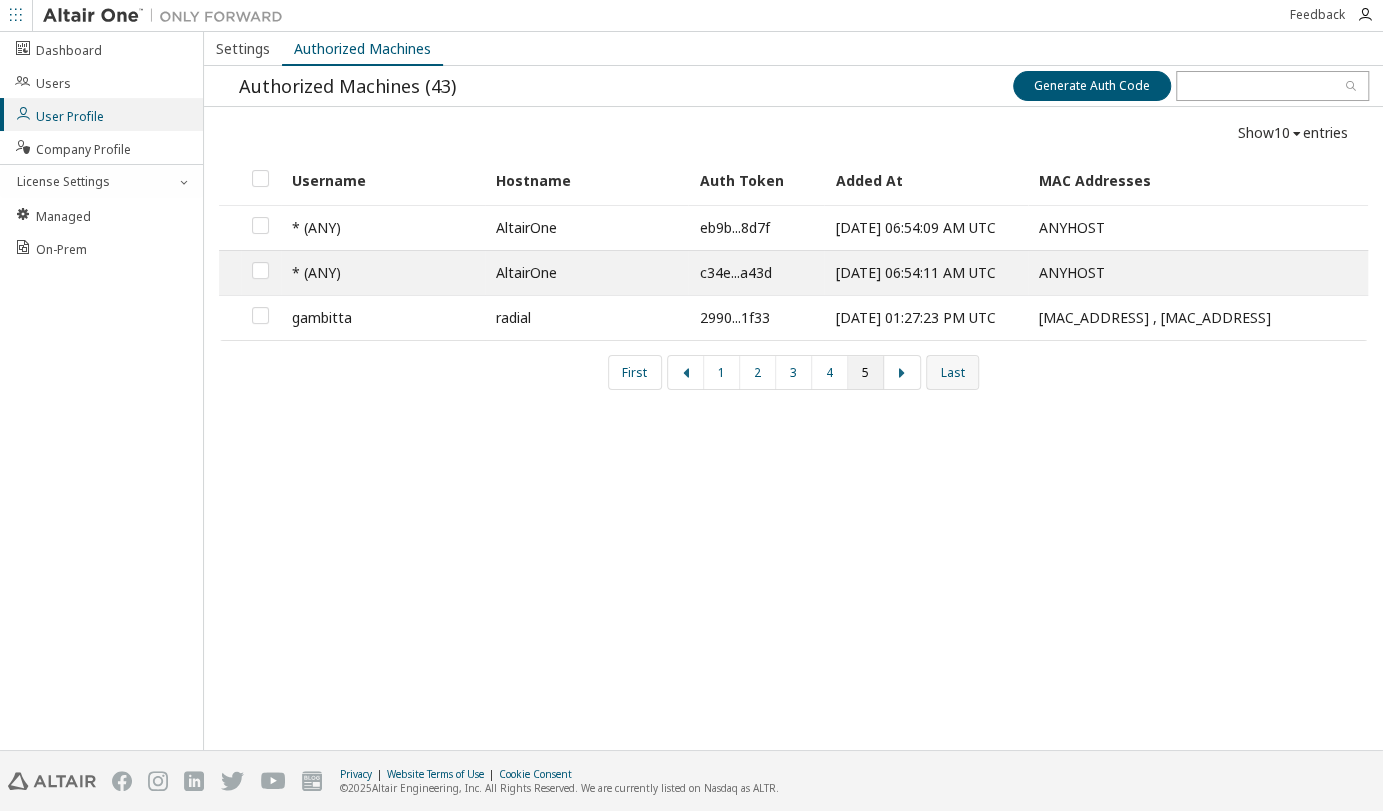 click on "Last" at bounding box center (952, 372) 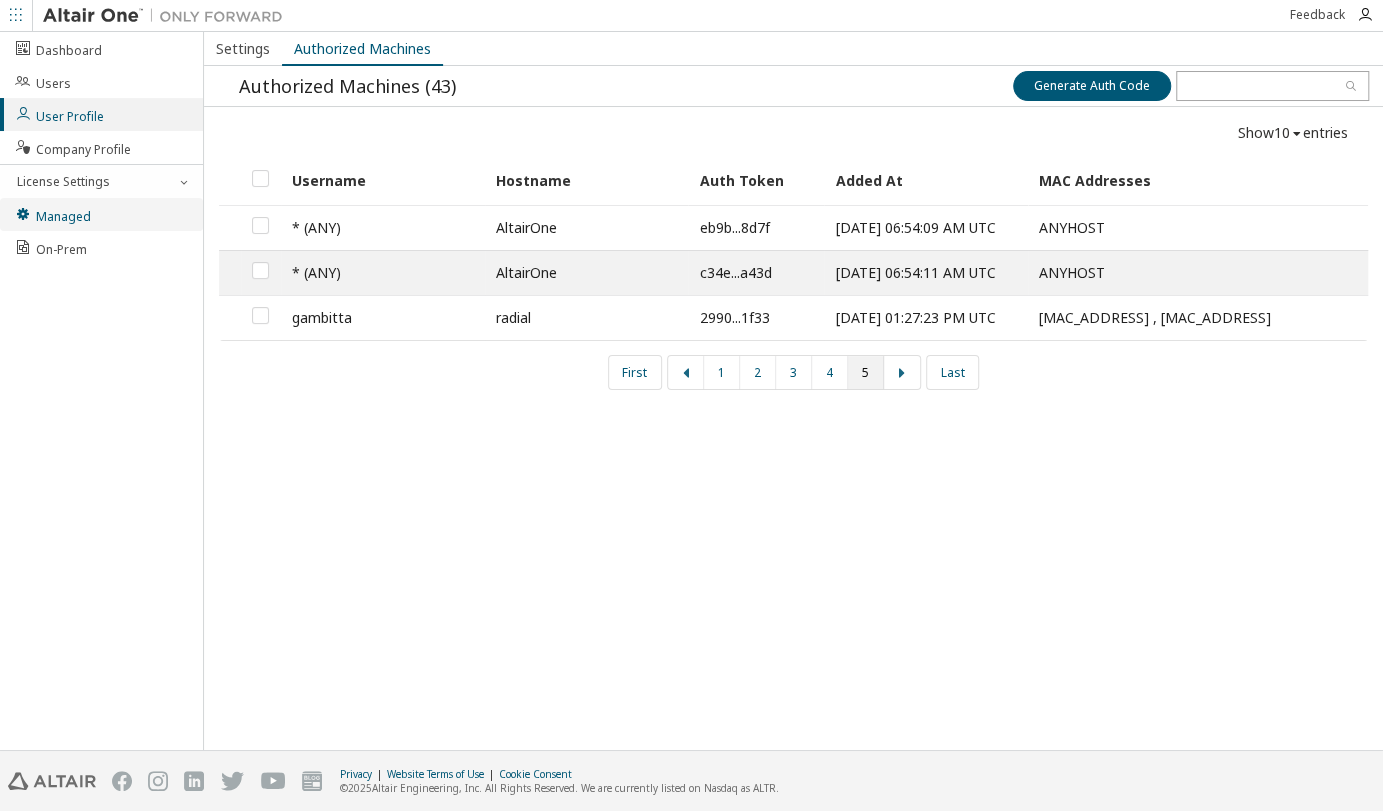 click on "Managed" at bounding box center [52, 214] 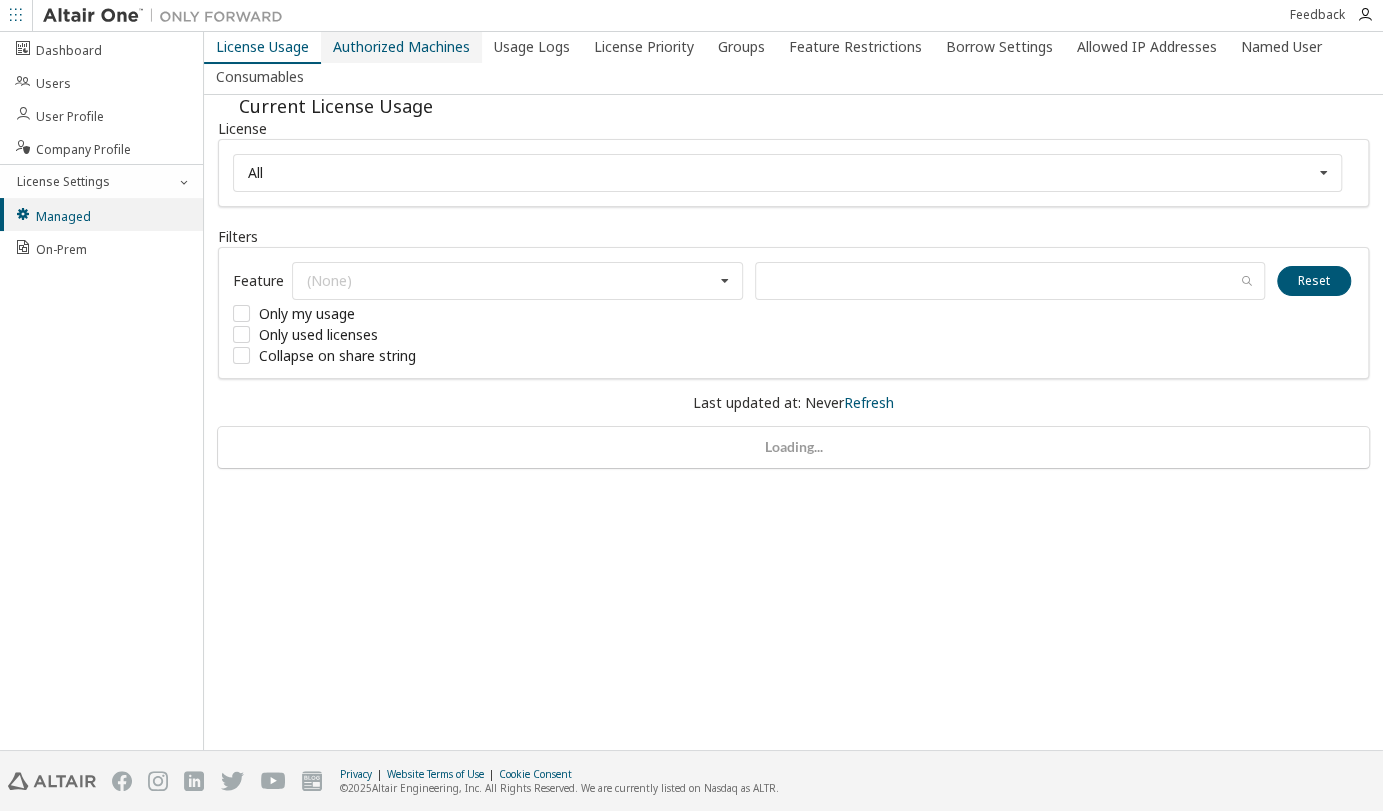 click on "Authorized Machines" at bounding box center [401, 47] 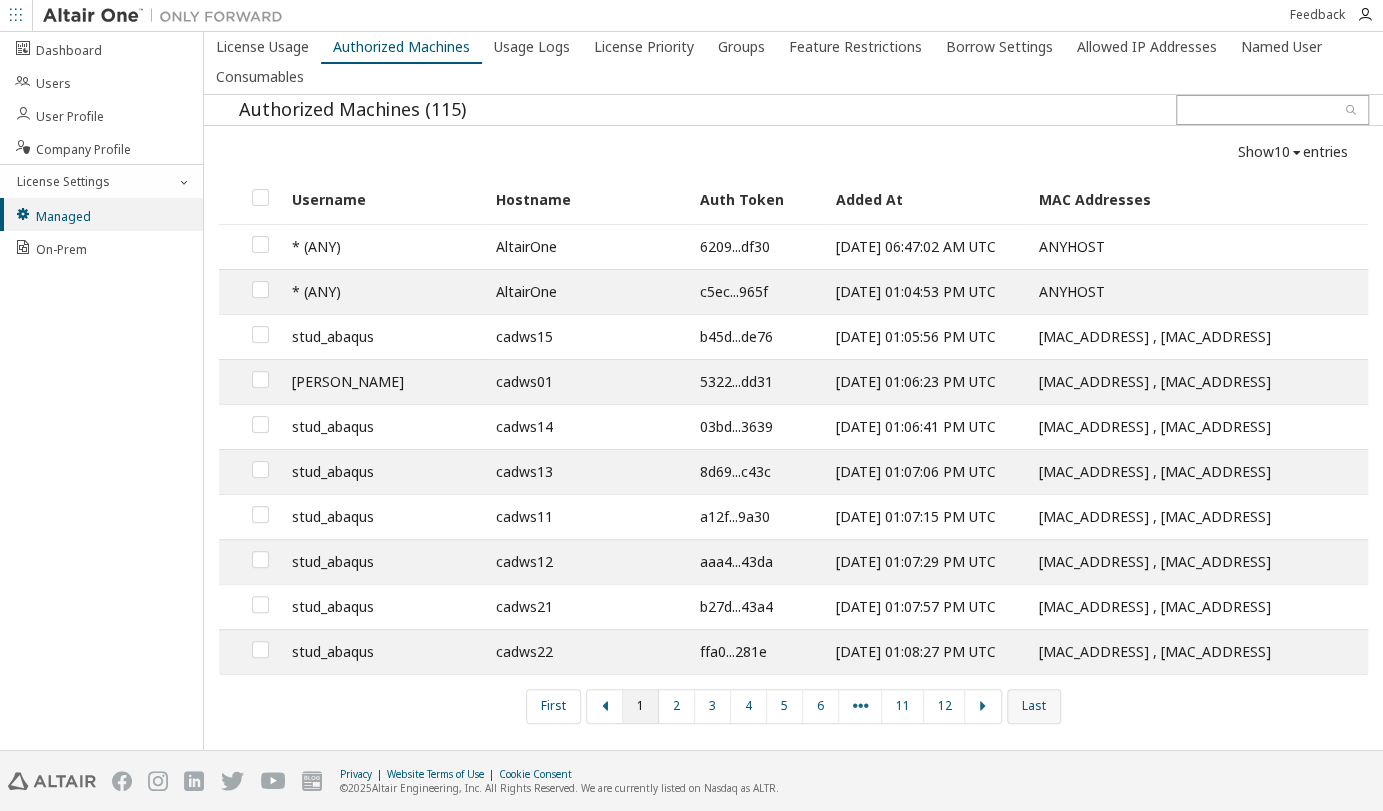 click on "Last" at bounding box center (1033, 706) 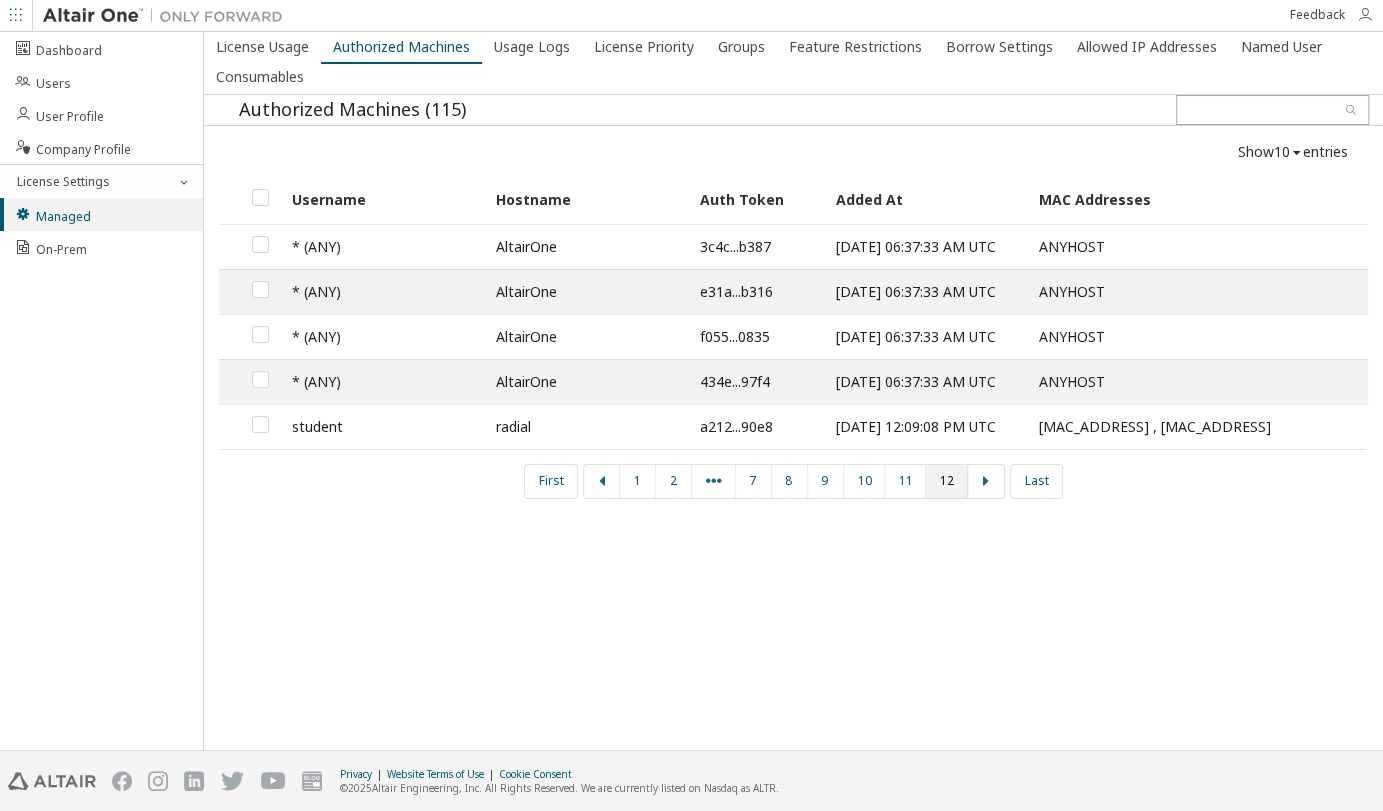 click at bounding box center (1365, 15) 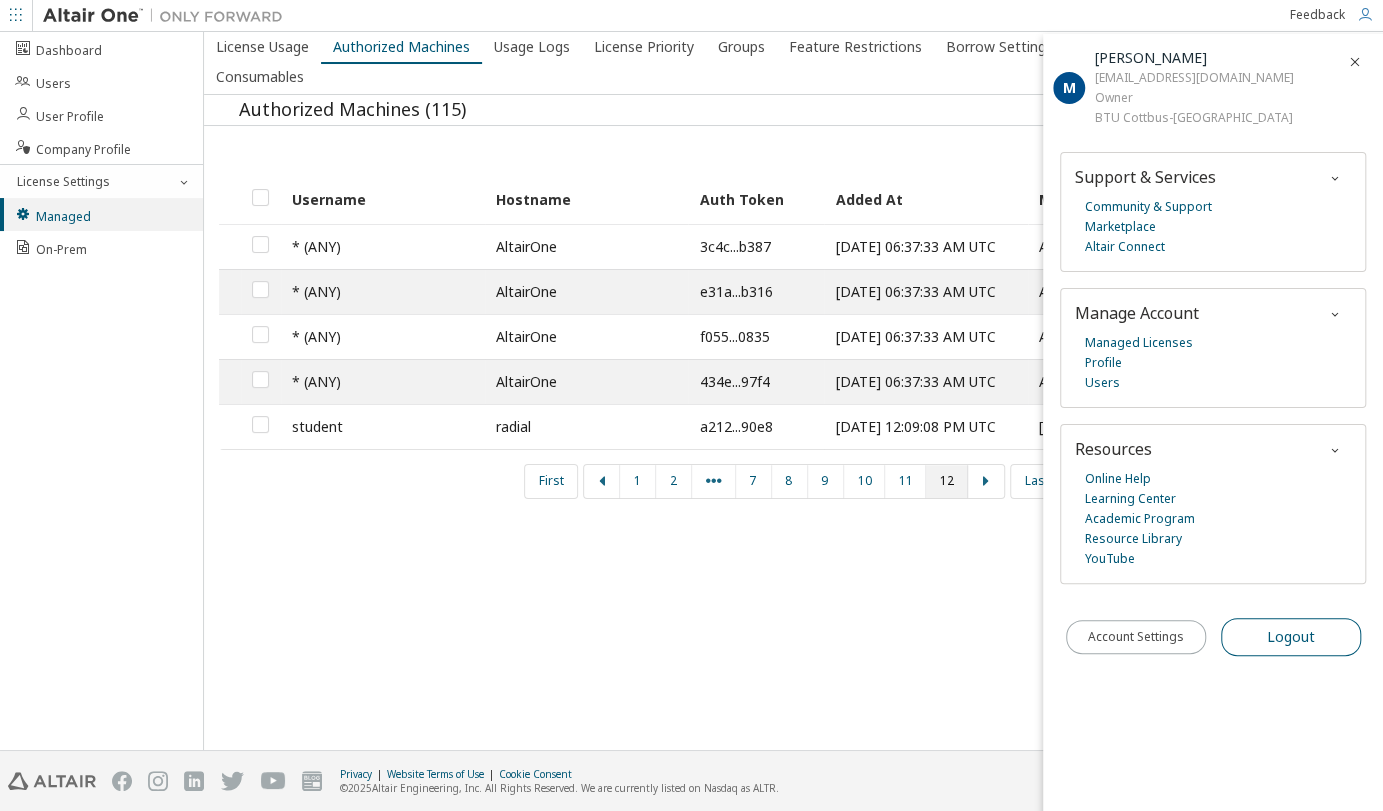 click on "Logout" at bounding box center (1291, 637) 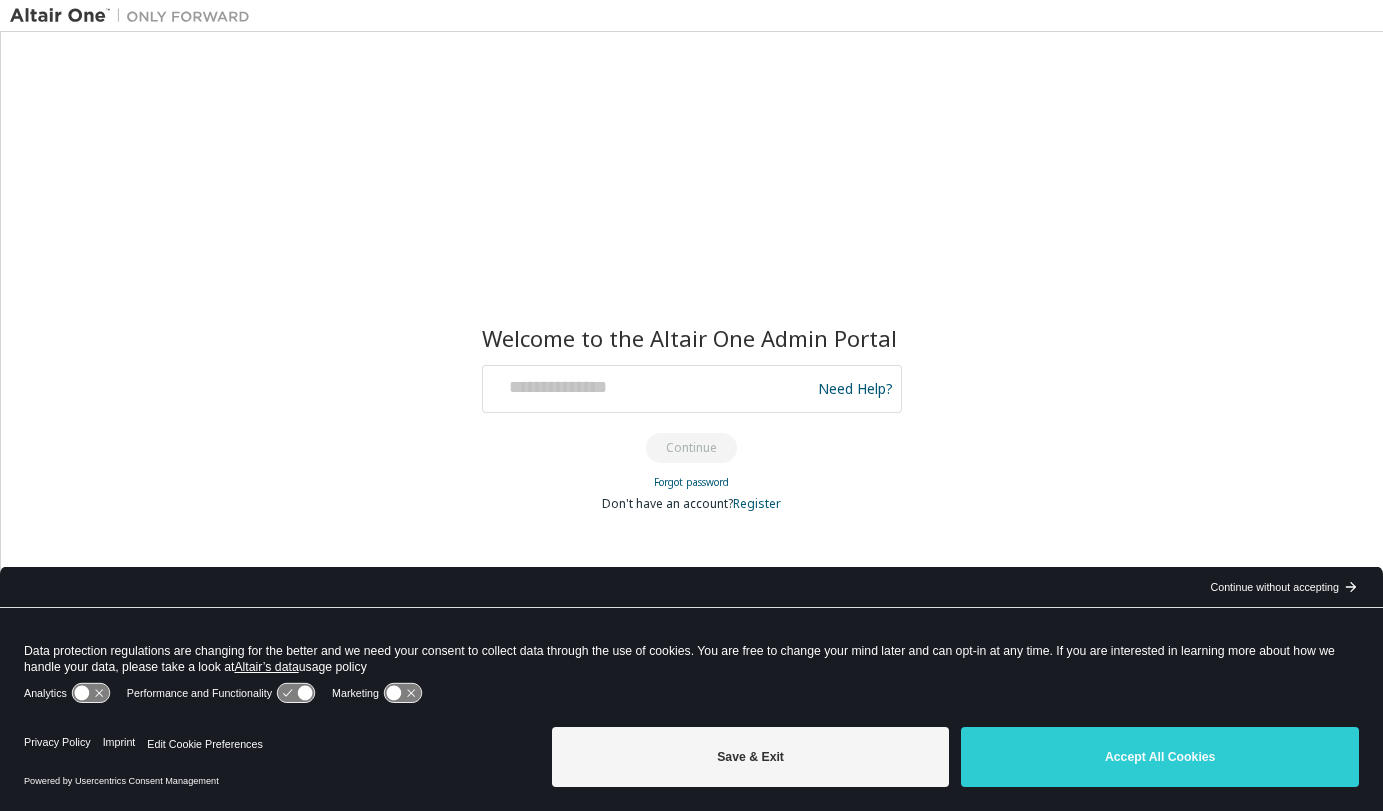 scroll, scrollTop: 0, scrollLeft: 0, axis: both 